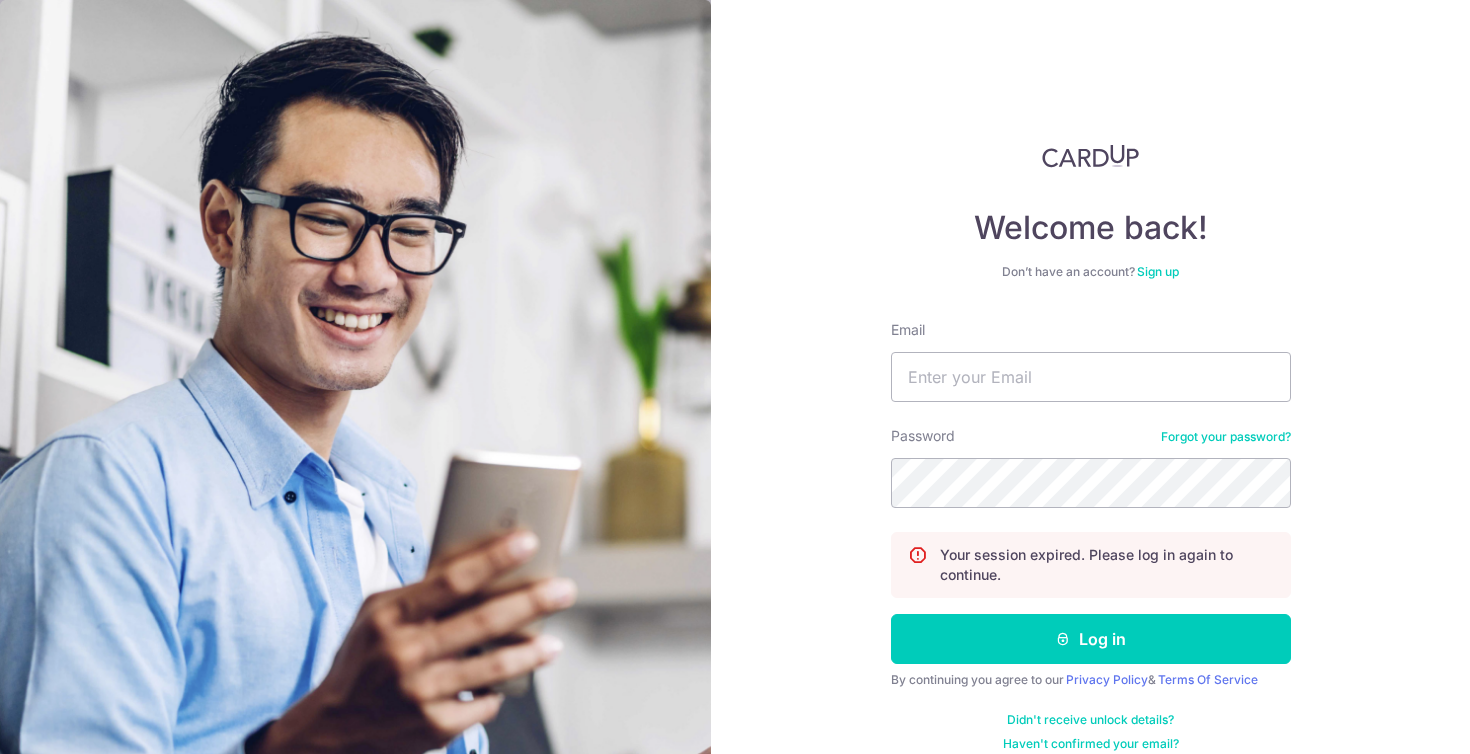 scroll, scrollTop: 0, scrollLeft: 0, axis: both 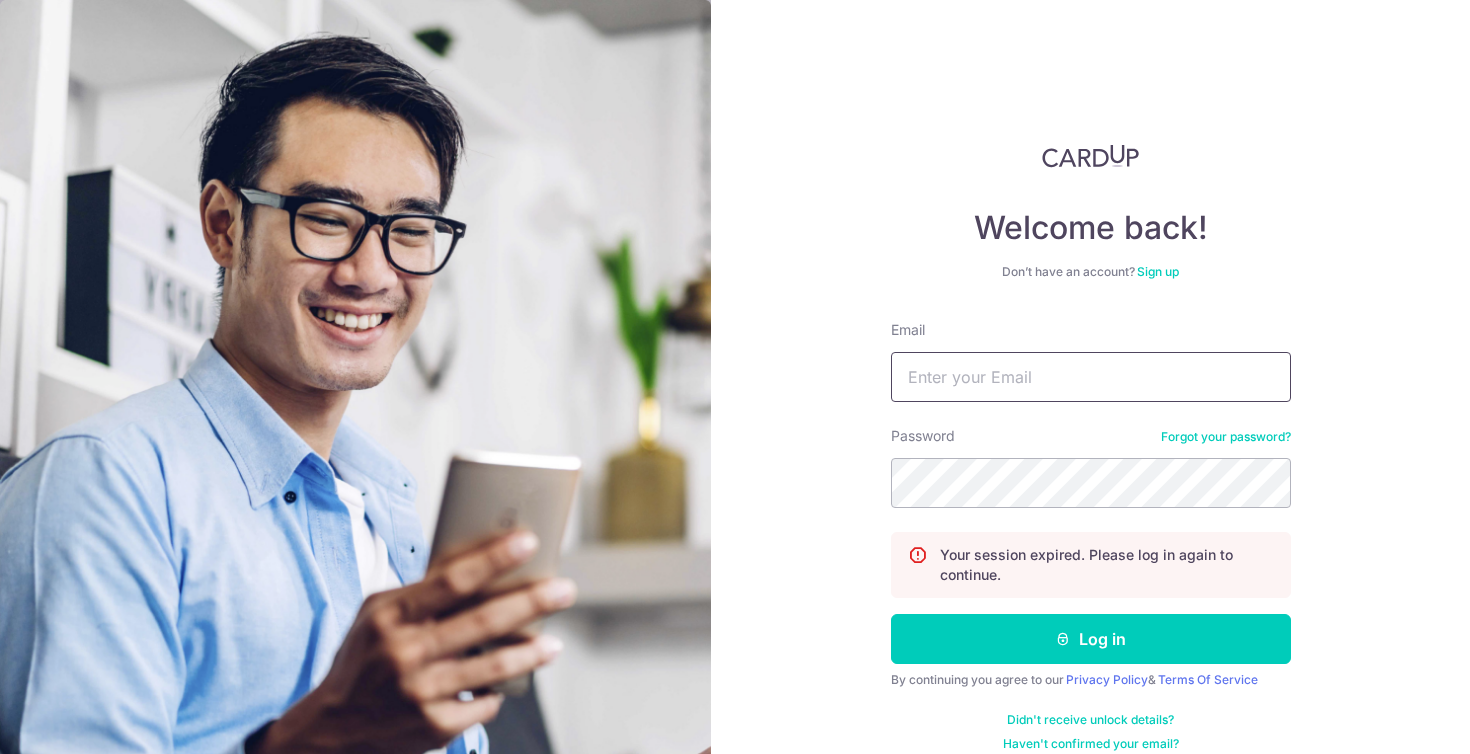 type on "licky1989@hotmail.com" 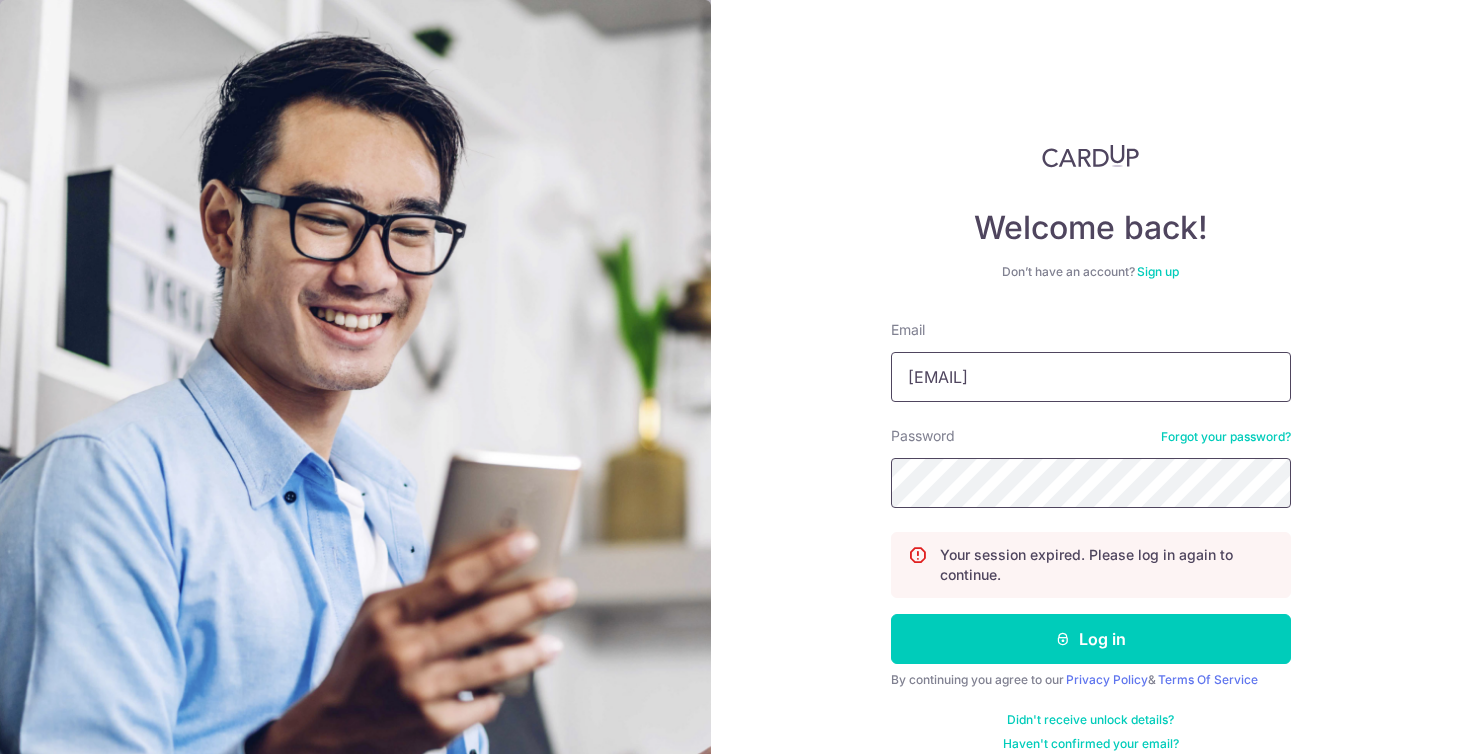 click on "Log in" at bounding box center [1091, 639] 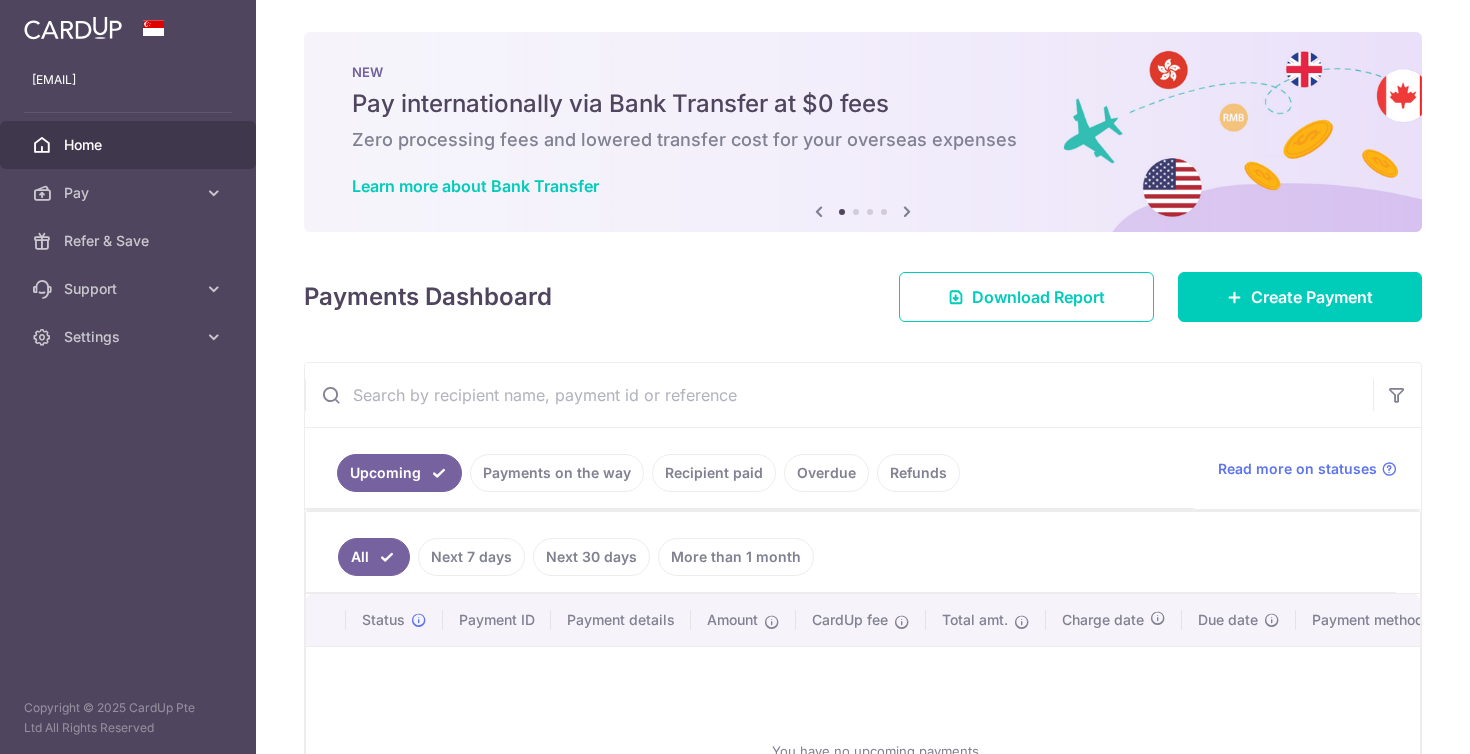 scroll, scrollTop: 0, scrollLeft: 0, axis: both 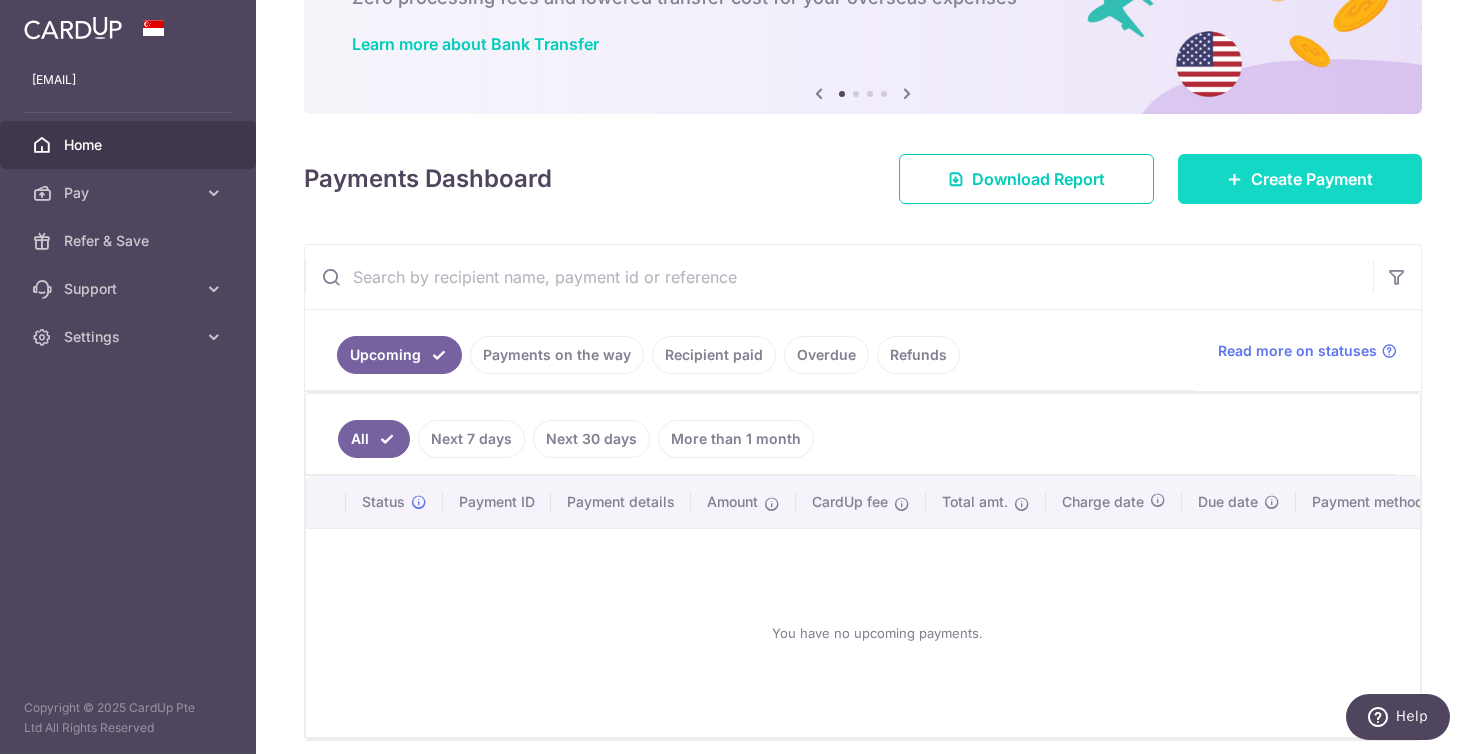 click on "Create Payment" at bounding box center (1300, 179) 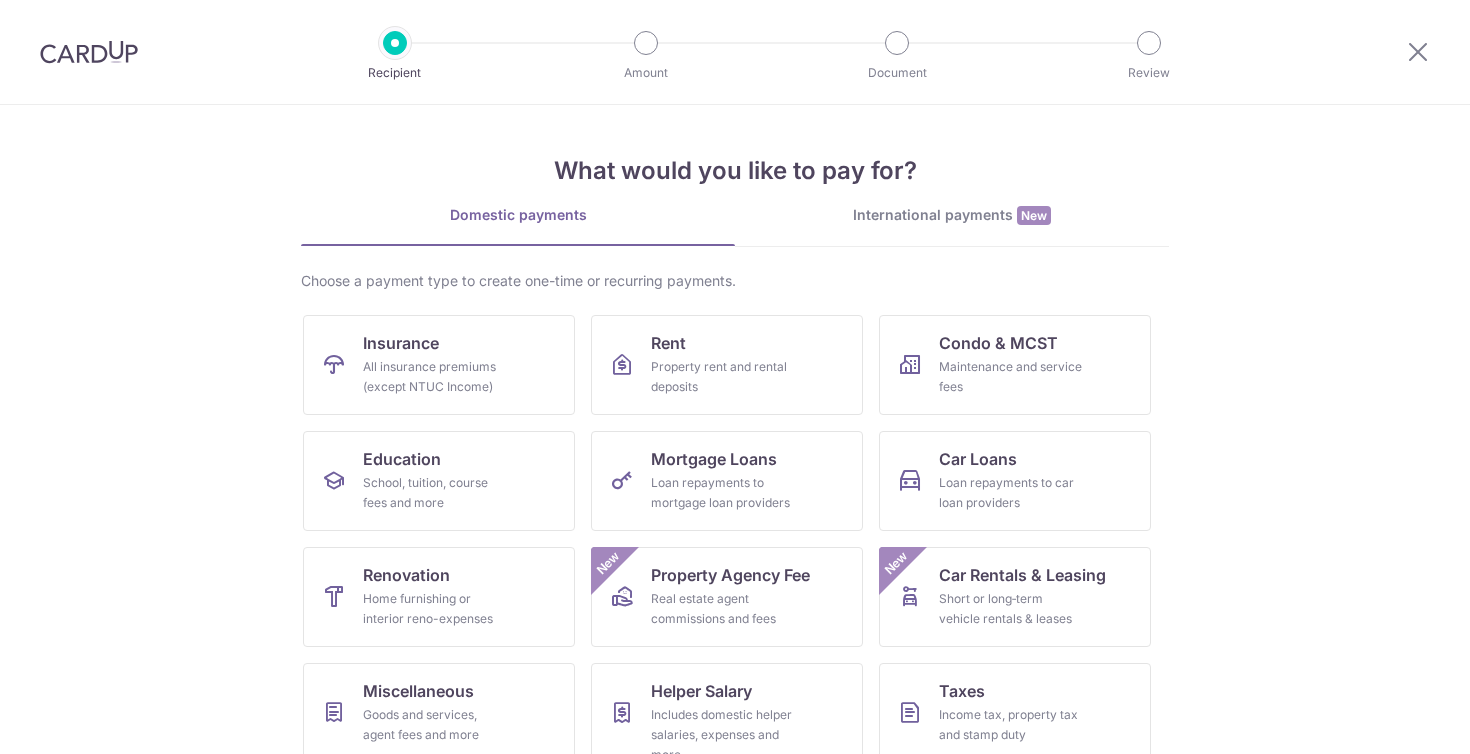 scroll, scrollTop: 0, scrollLeft: 0, axis: both 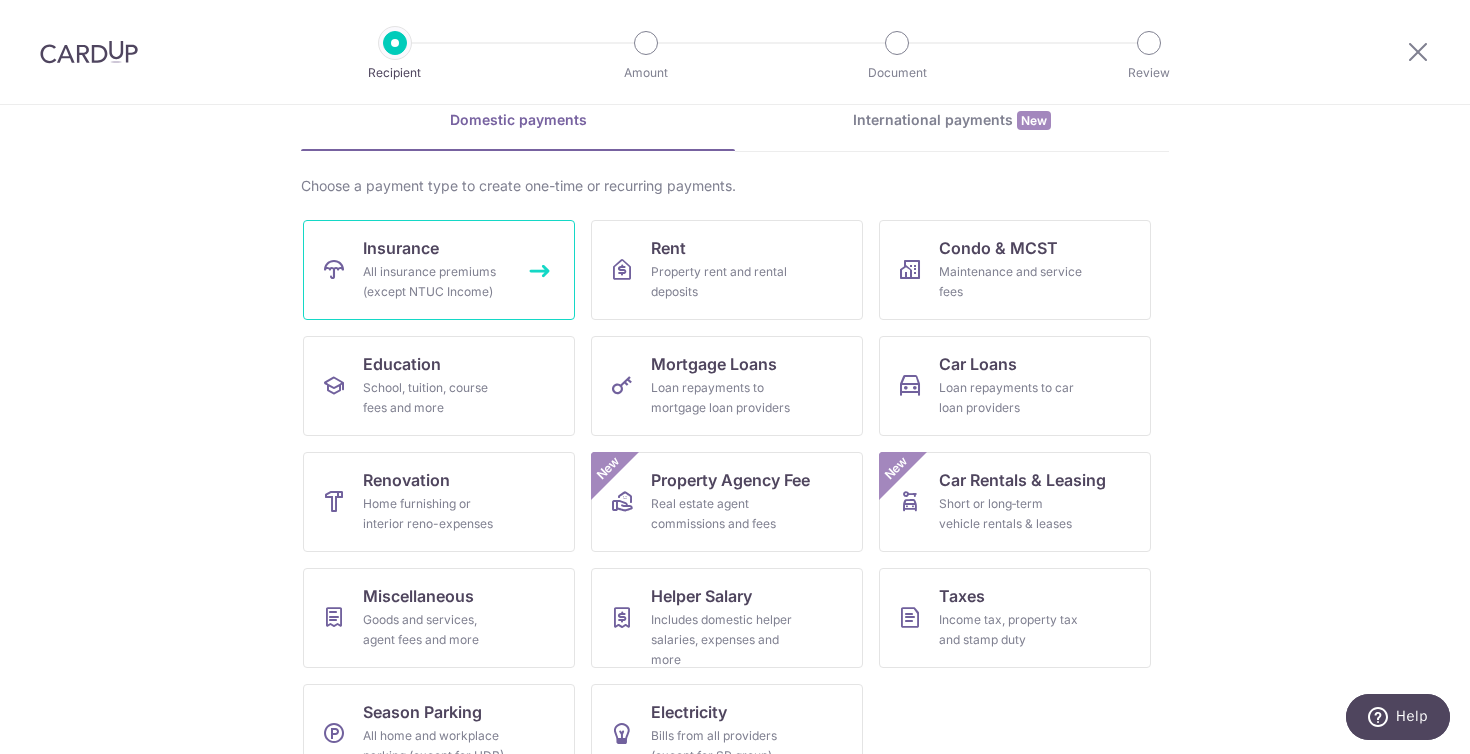 click on "All insurance premiums (except NTUC Income)" at bounding box center (435, 282) 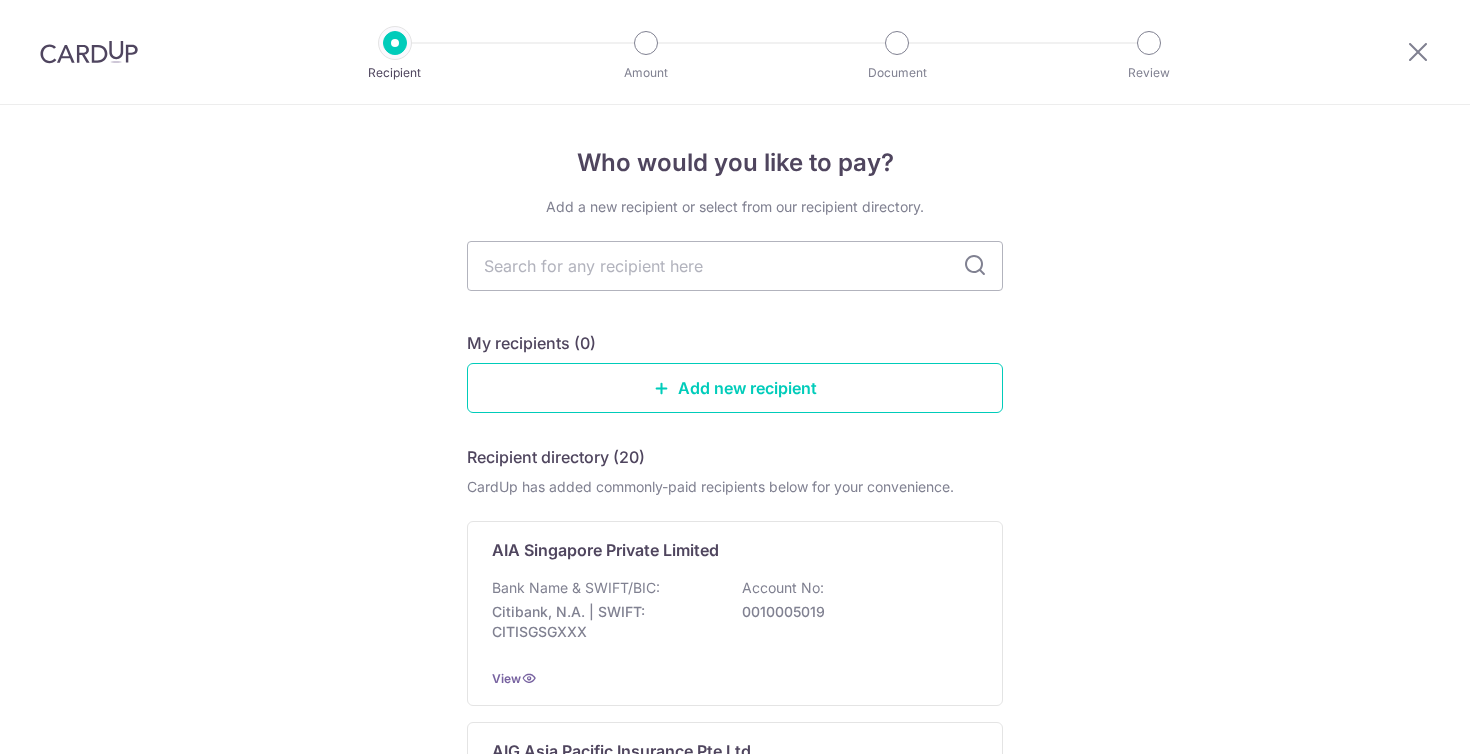 scroll, scrollTop: 0, scrollLeft: 0, axis: both 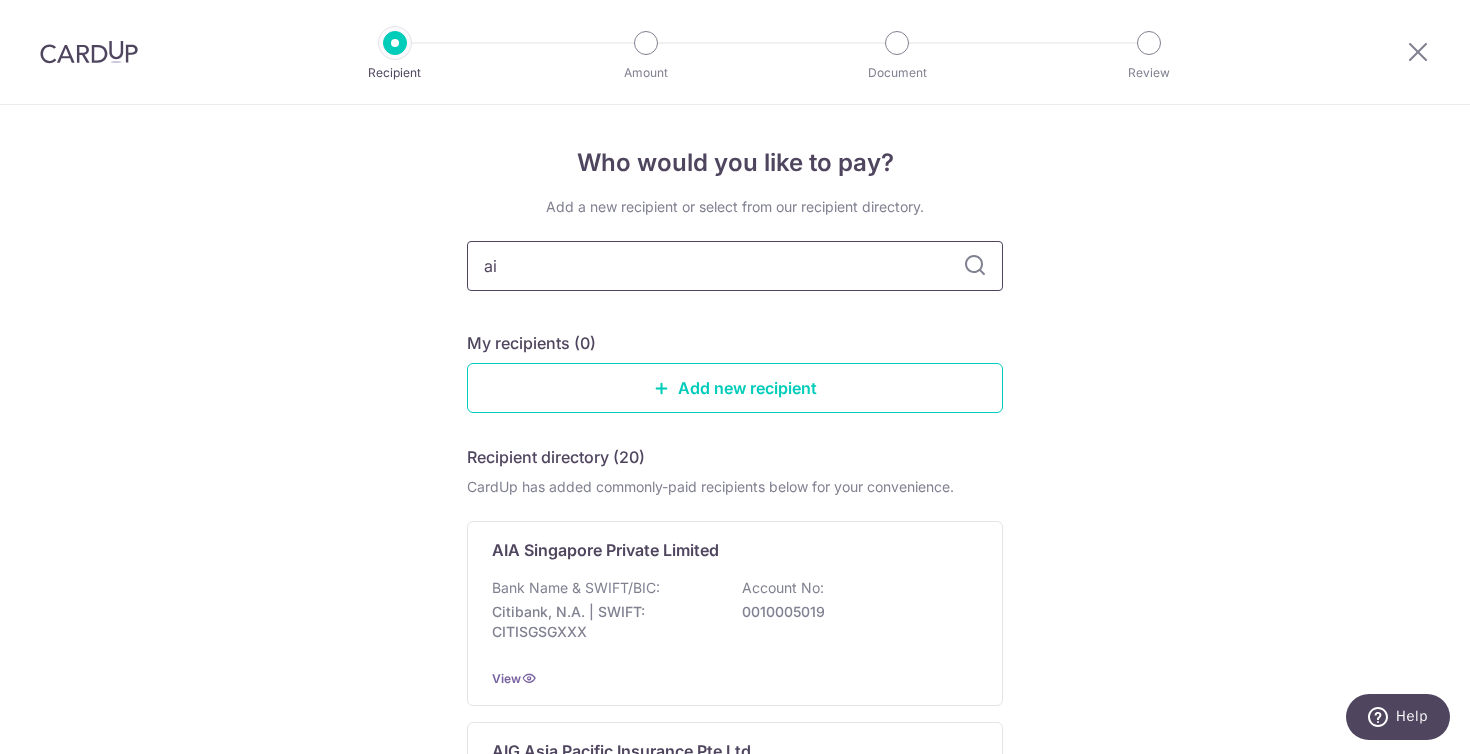 type on "aia" 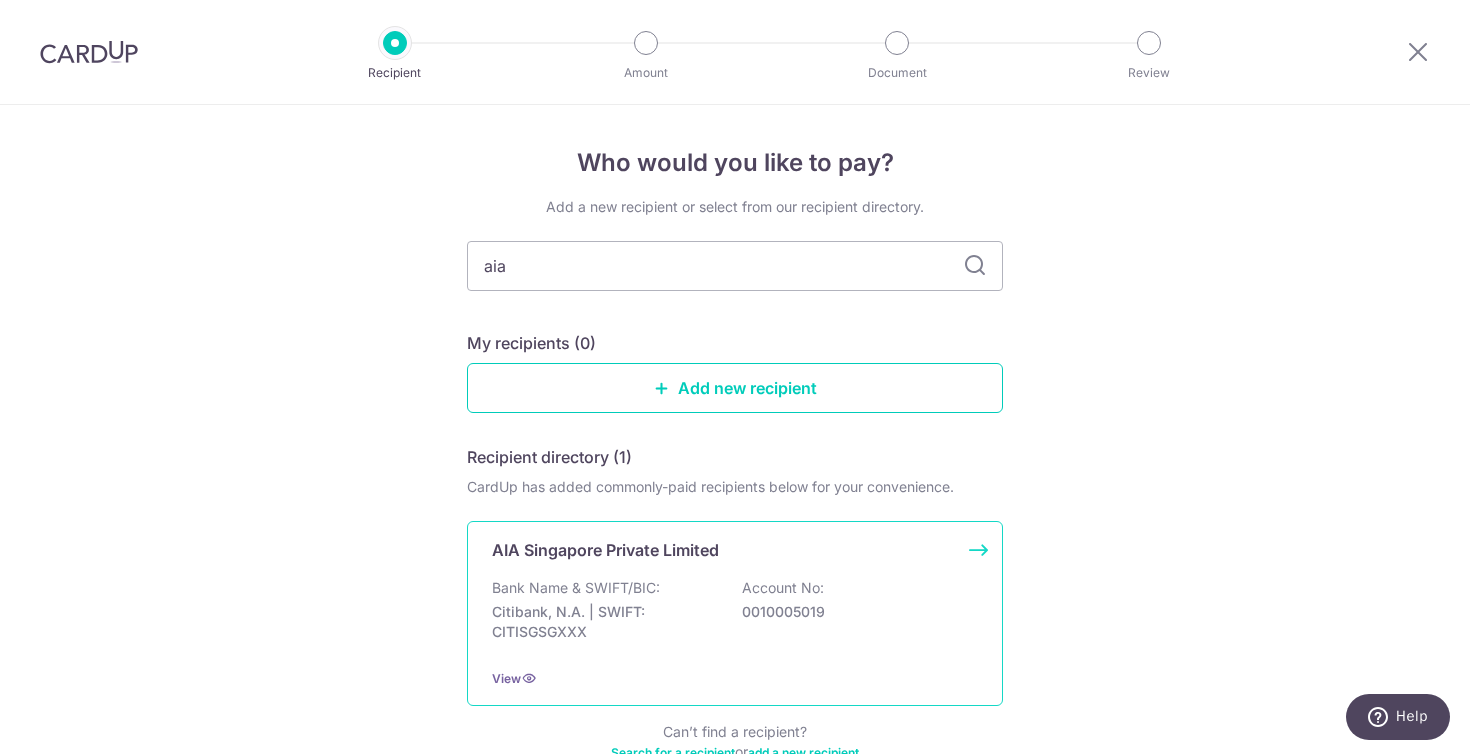 click on "AIA Singapore Private Limited
Bank Name & SWIFT/BIC:
Citibank, N.A. | SWIFT: CITISGSGXXX
Account No:
0010005019
View" at bounding box center (735, 613) 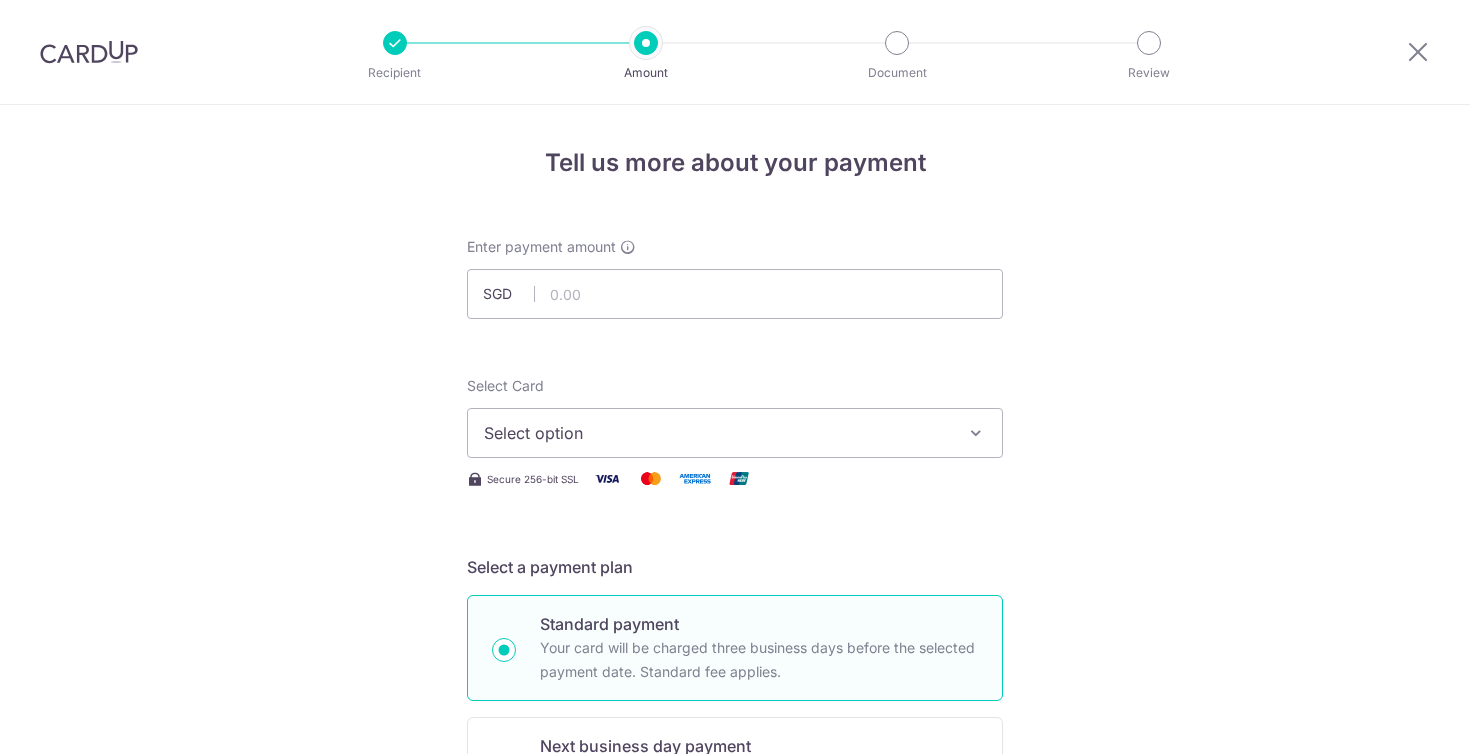 scroll, scrollTop: 0, scrollLeft: 0, axis: both 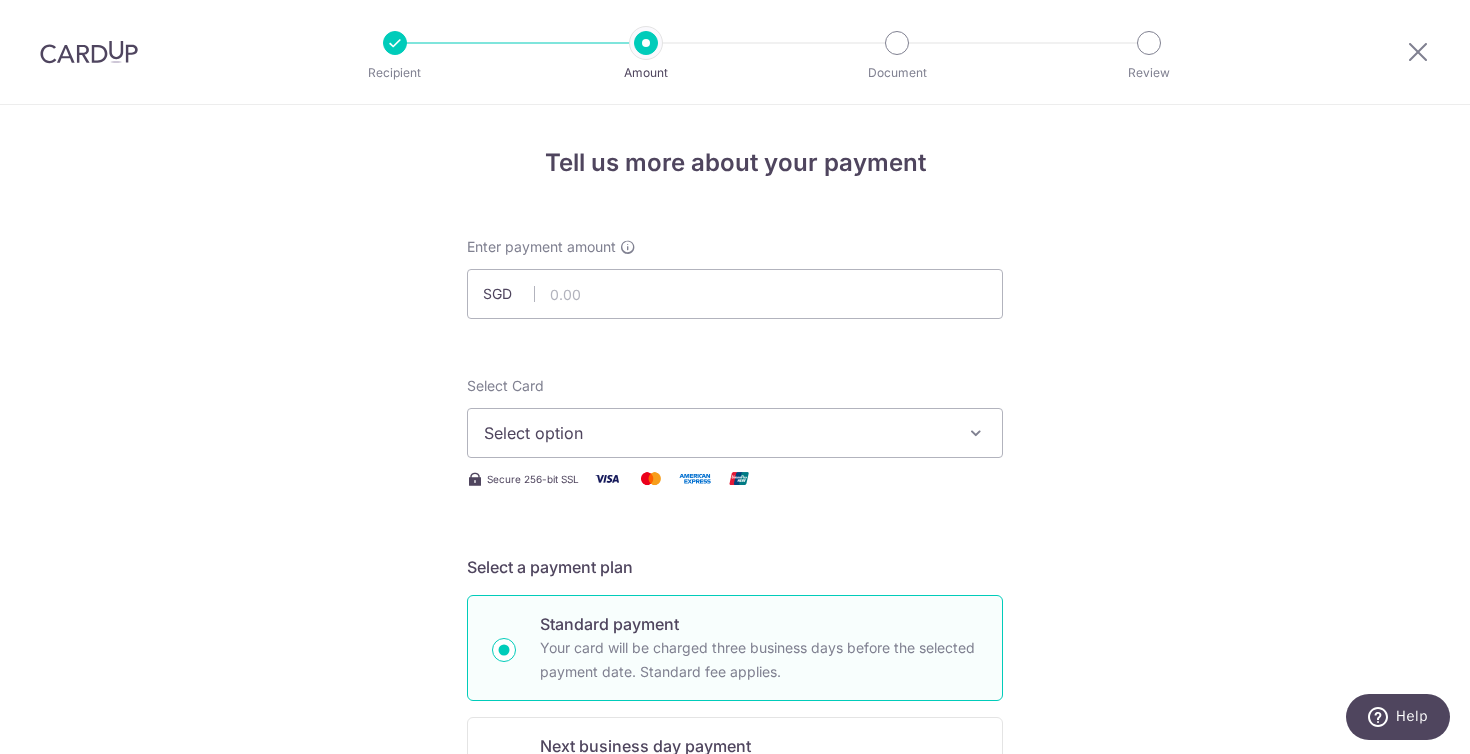 click on "Select option" at bounding box center [717, 433] 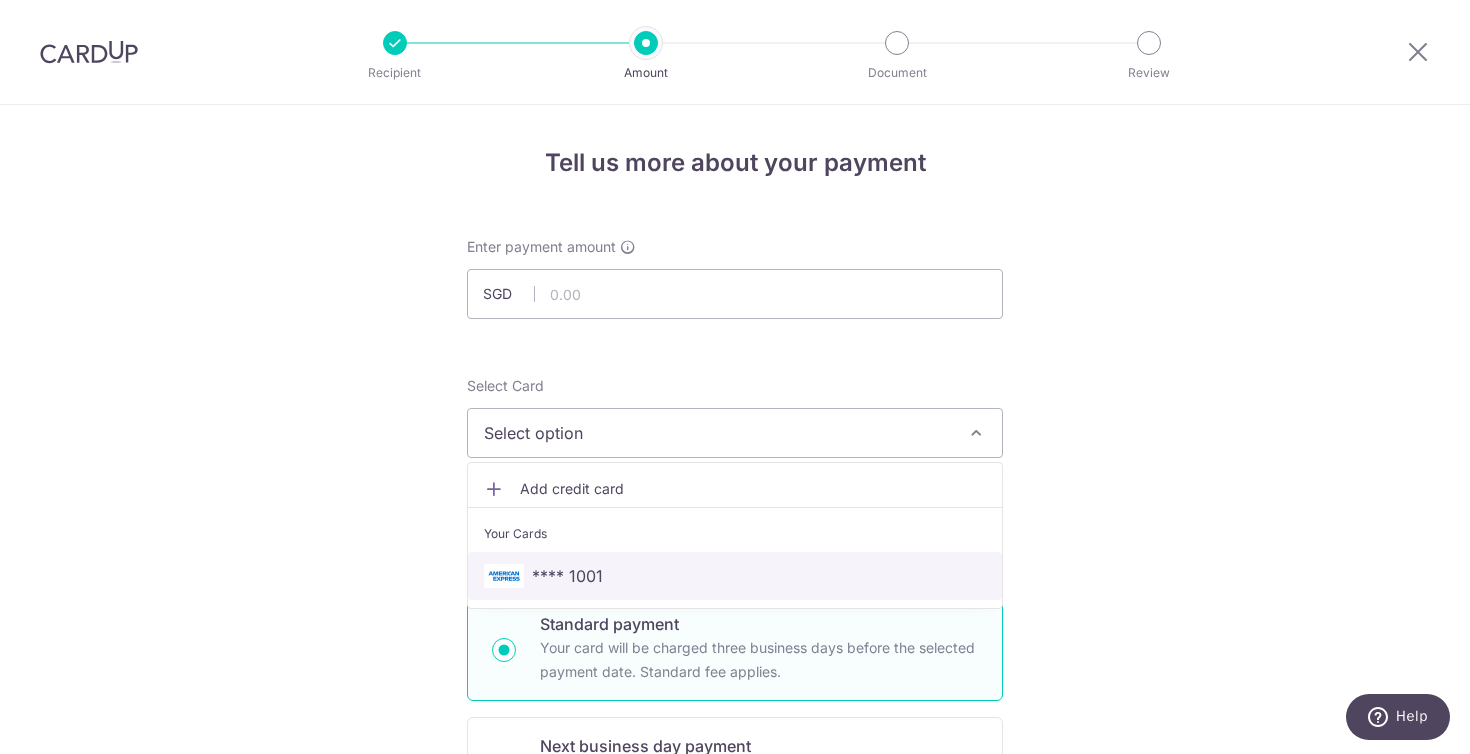 click on "**** 1001" at bounding box center (567, 576) 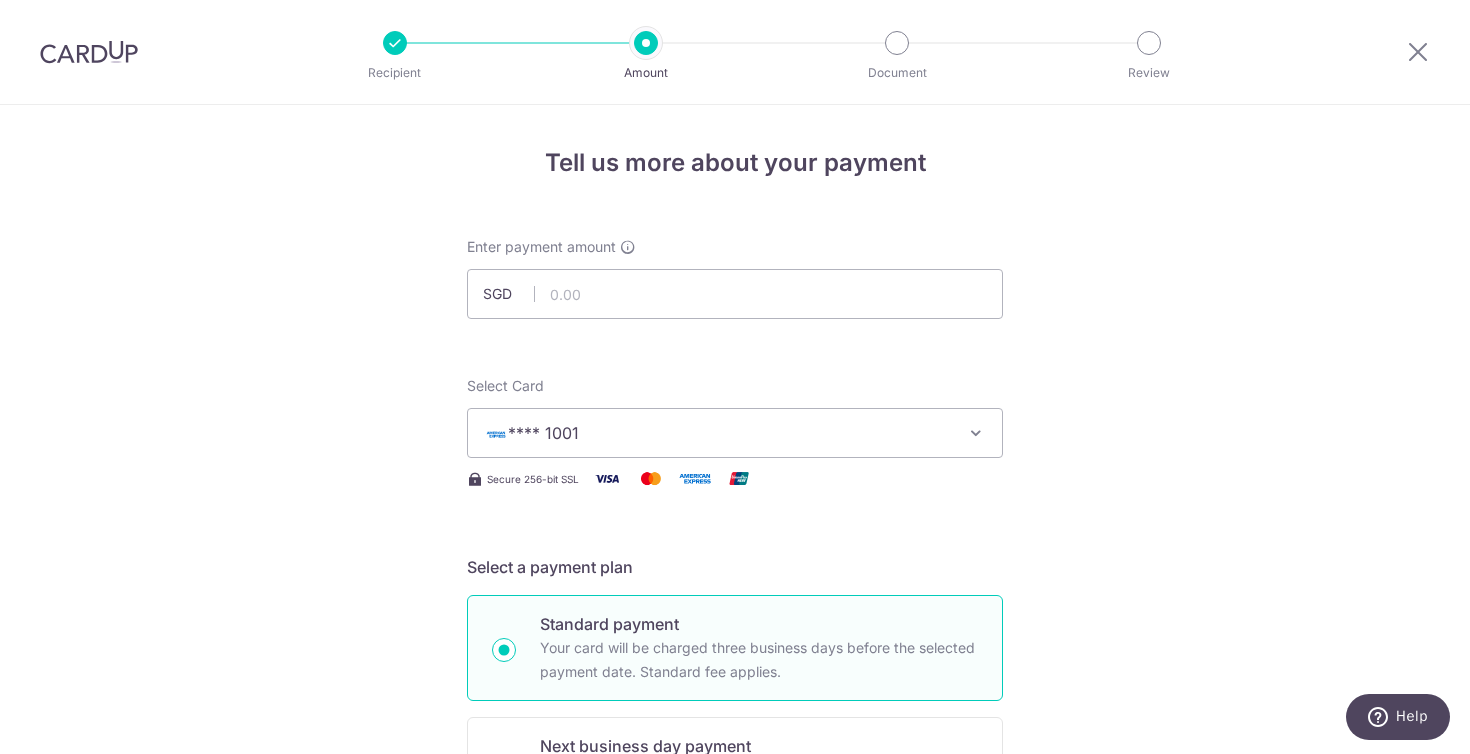 click on "Tell us more about your payment
Enter payment amount
SGD
Select Card
**** 1001
Add credit card
Your Cards
**** 1001
Secure 256-bit SSL
Text
New card details
Card
Secure 256-bit SSL" at bounding box center [735, 1009] 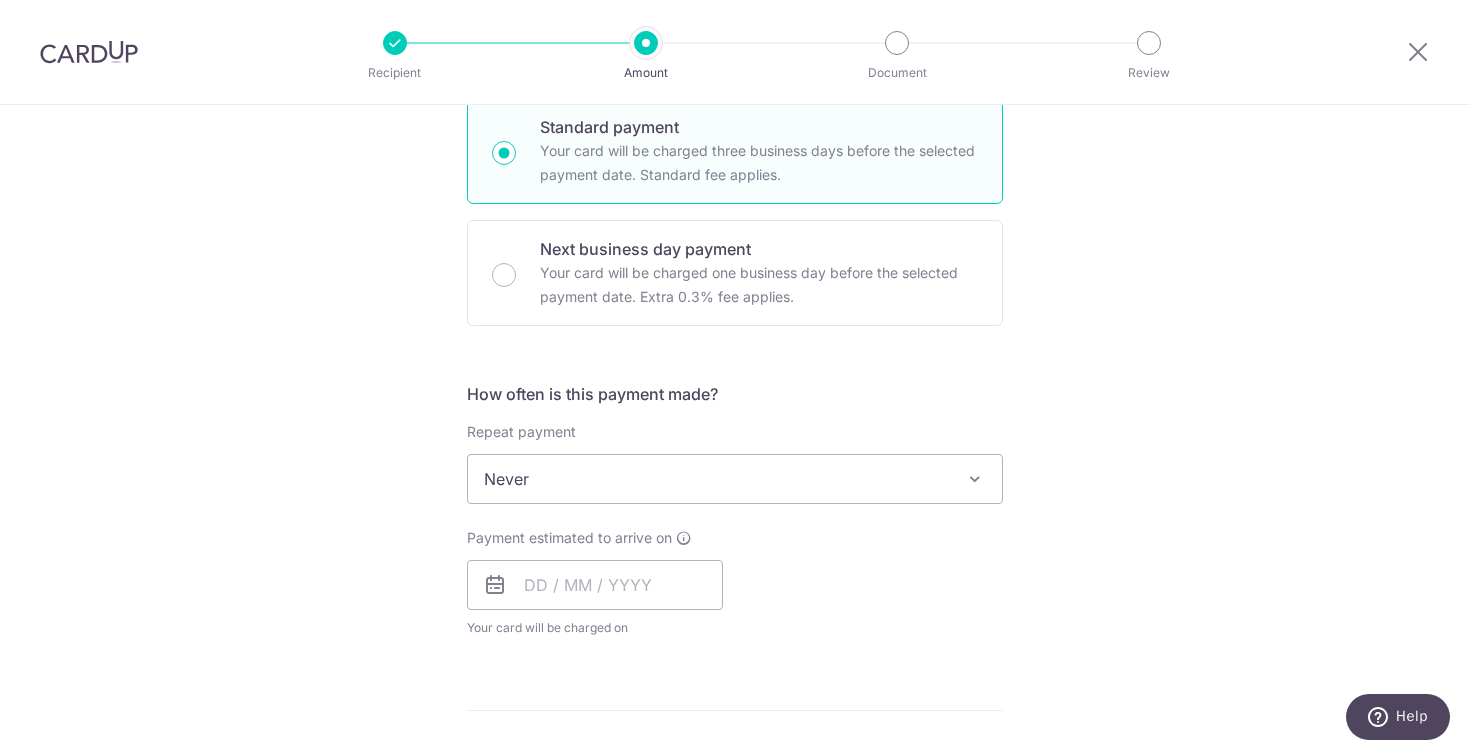 scroll, scrollTop: 515, scrollLeft: 0, axis: vertical 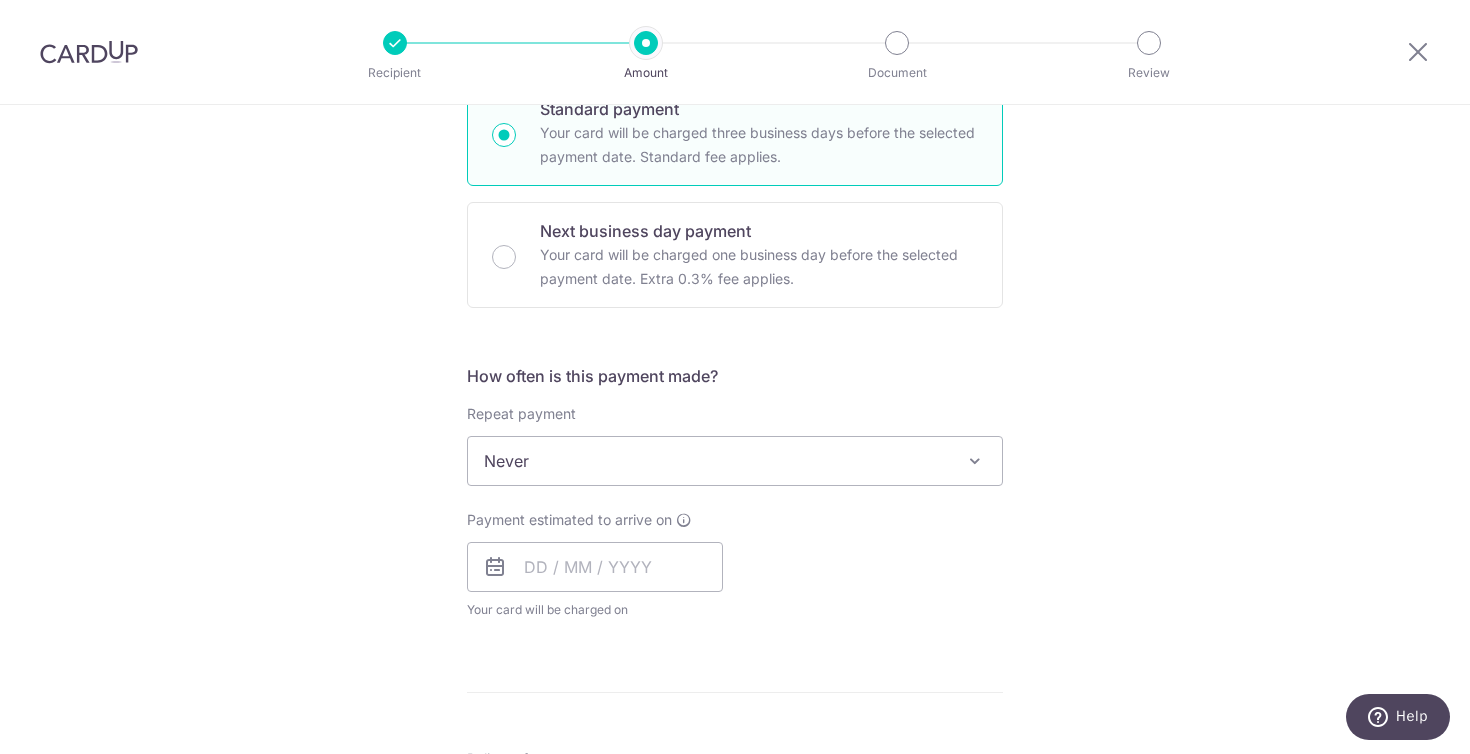 click on "Never" at bounding box center (735, 461) 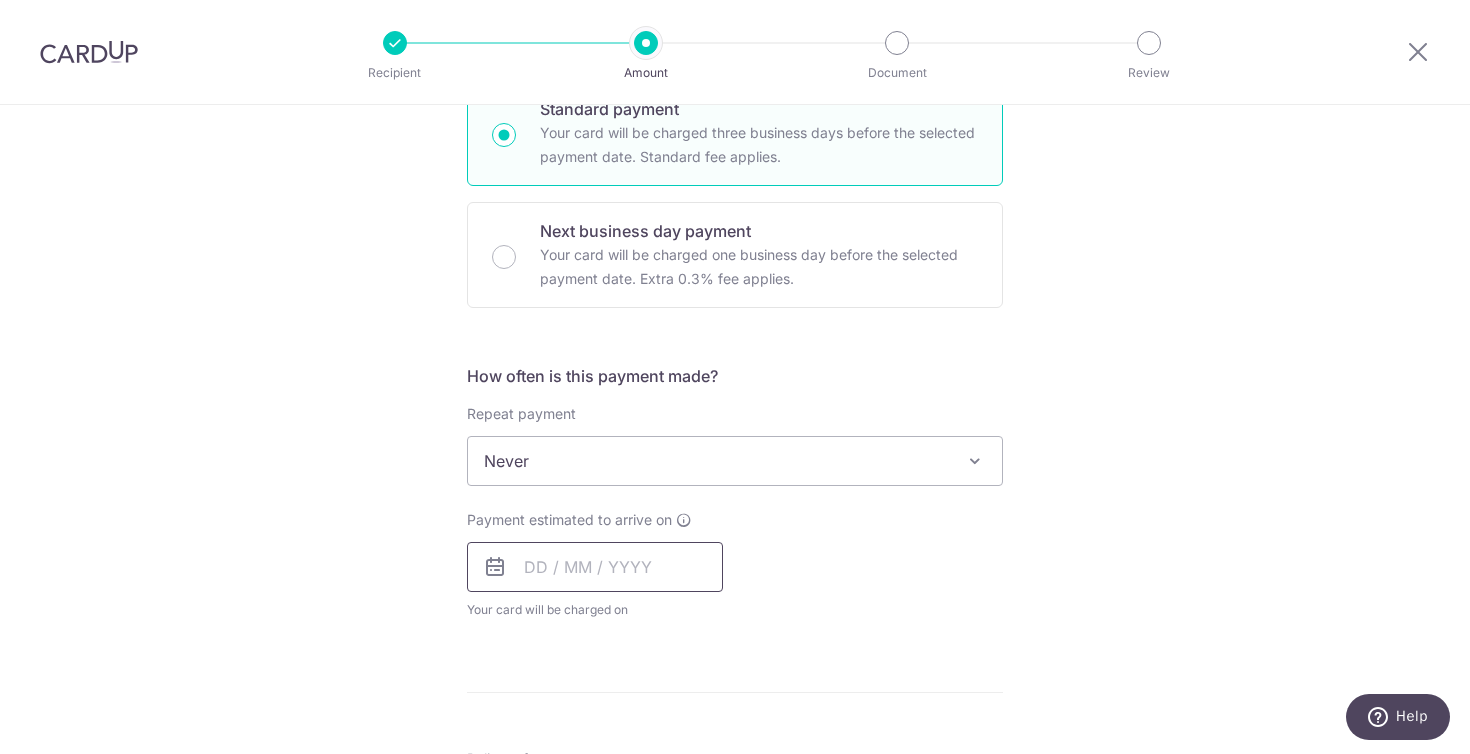 click at bounding box center (595, 567) 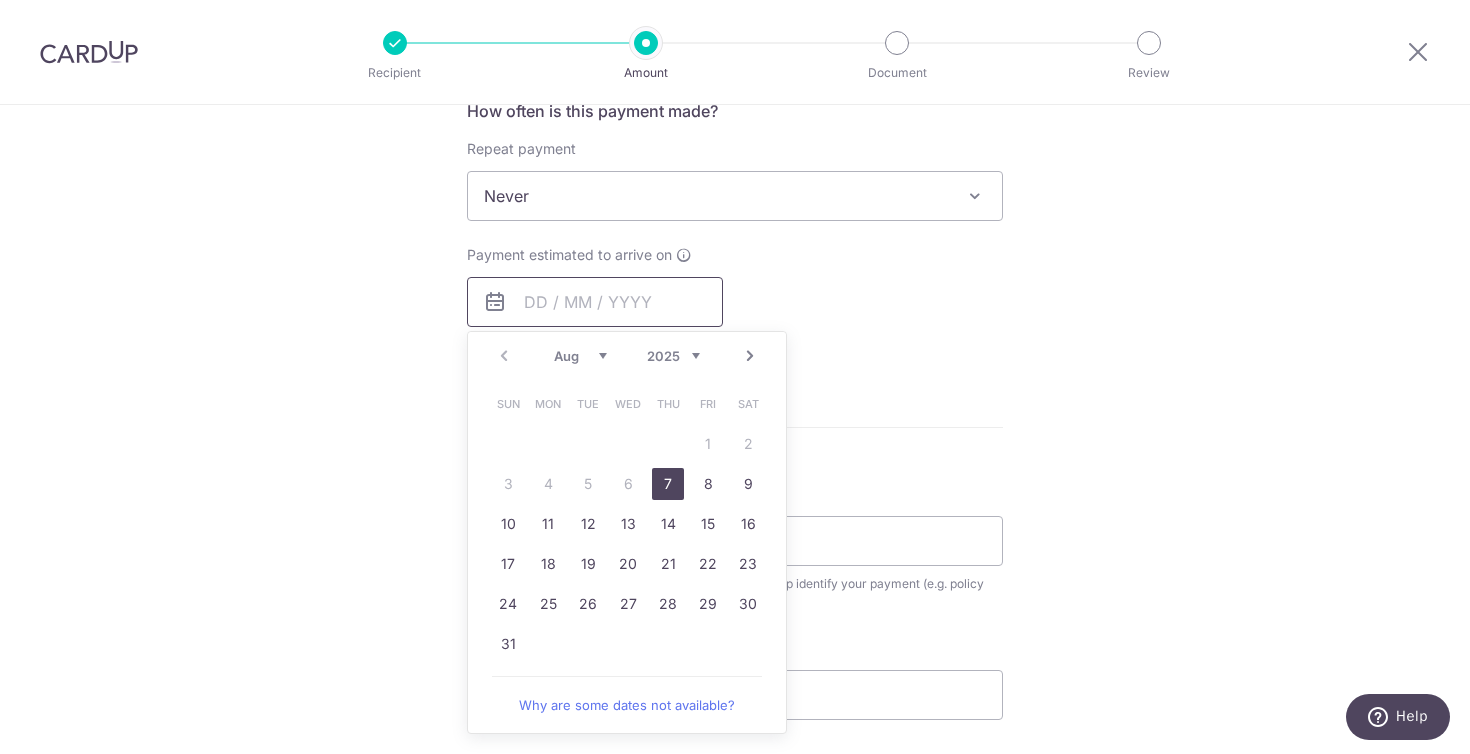 scroll, scrollTop: 820, scrollLeft: 0, axis: vertical 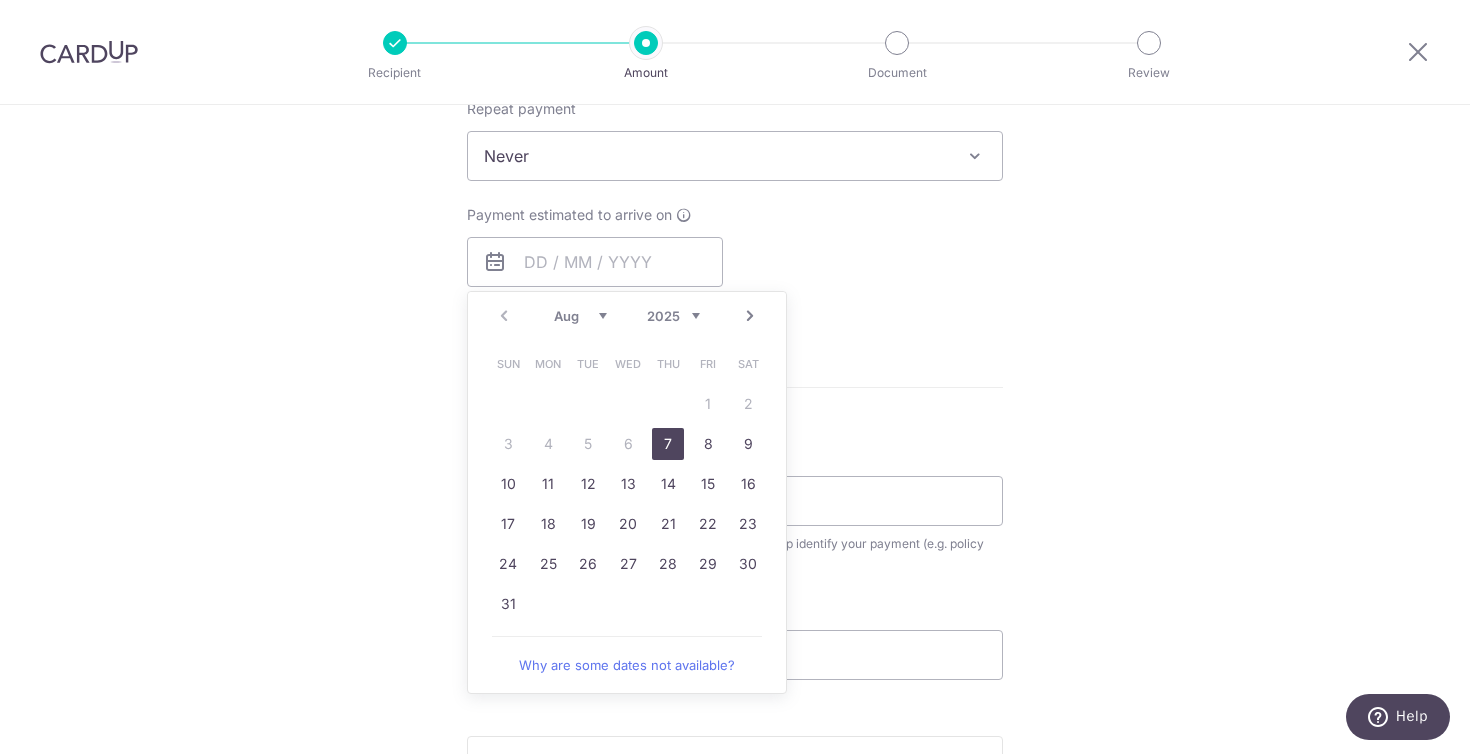 click on "7" at bounding box center (668, 444) 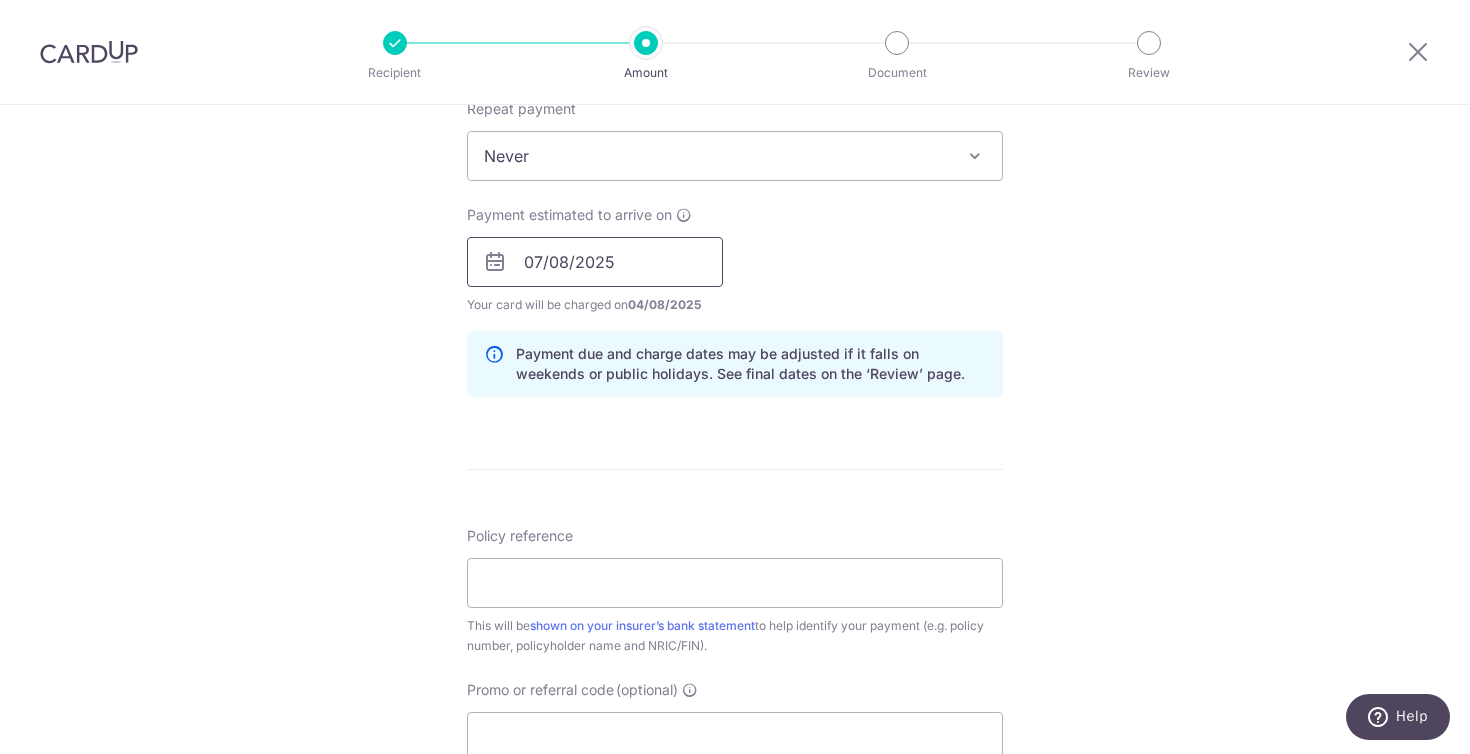 click on "07/08/2025" at bounding box center [595, 262] 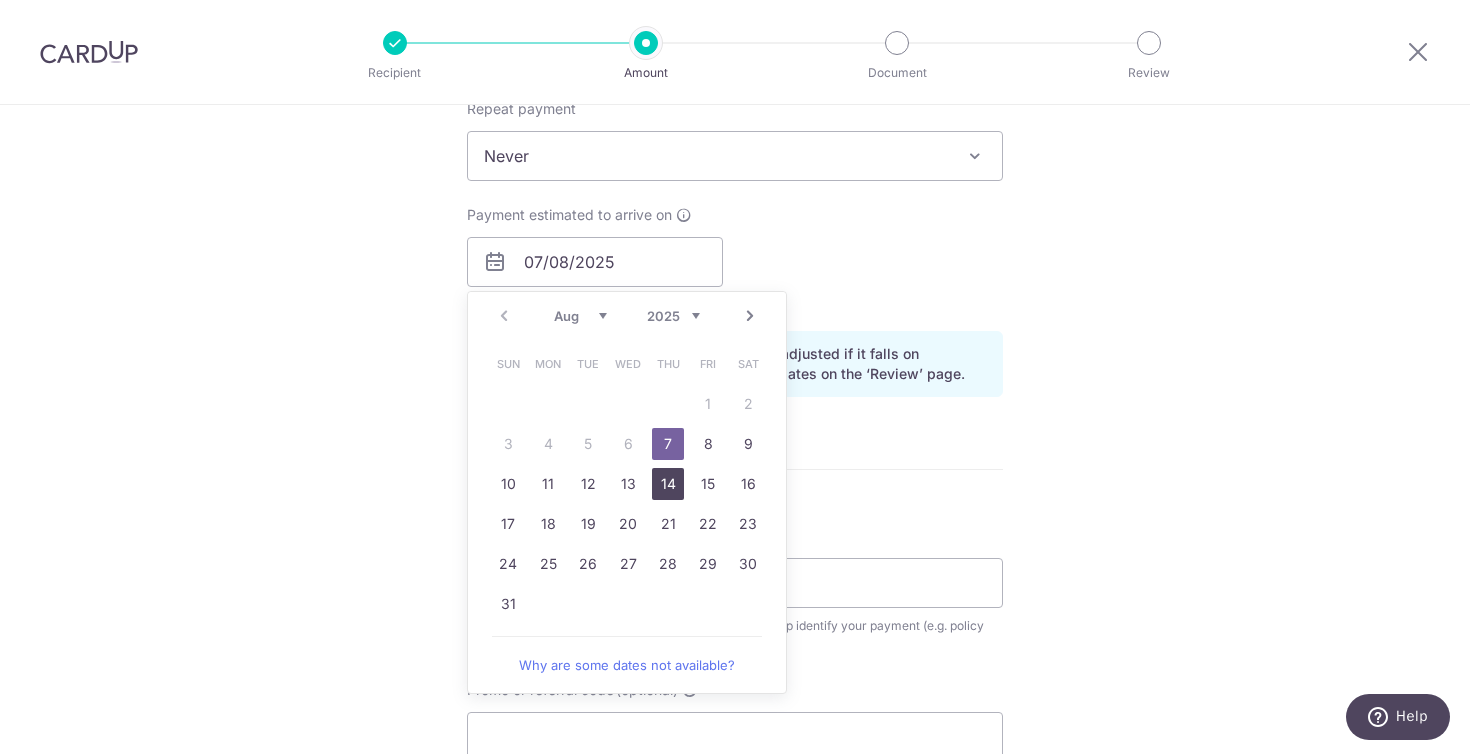 click on "14" at bounding box center [668, 484] 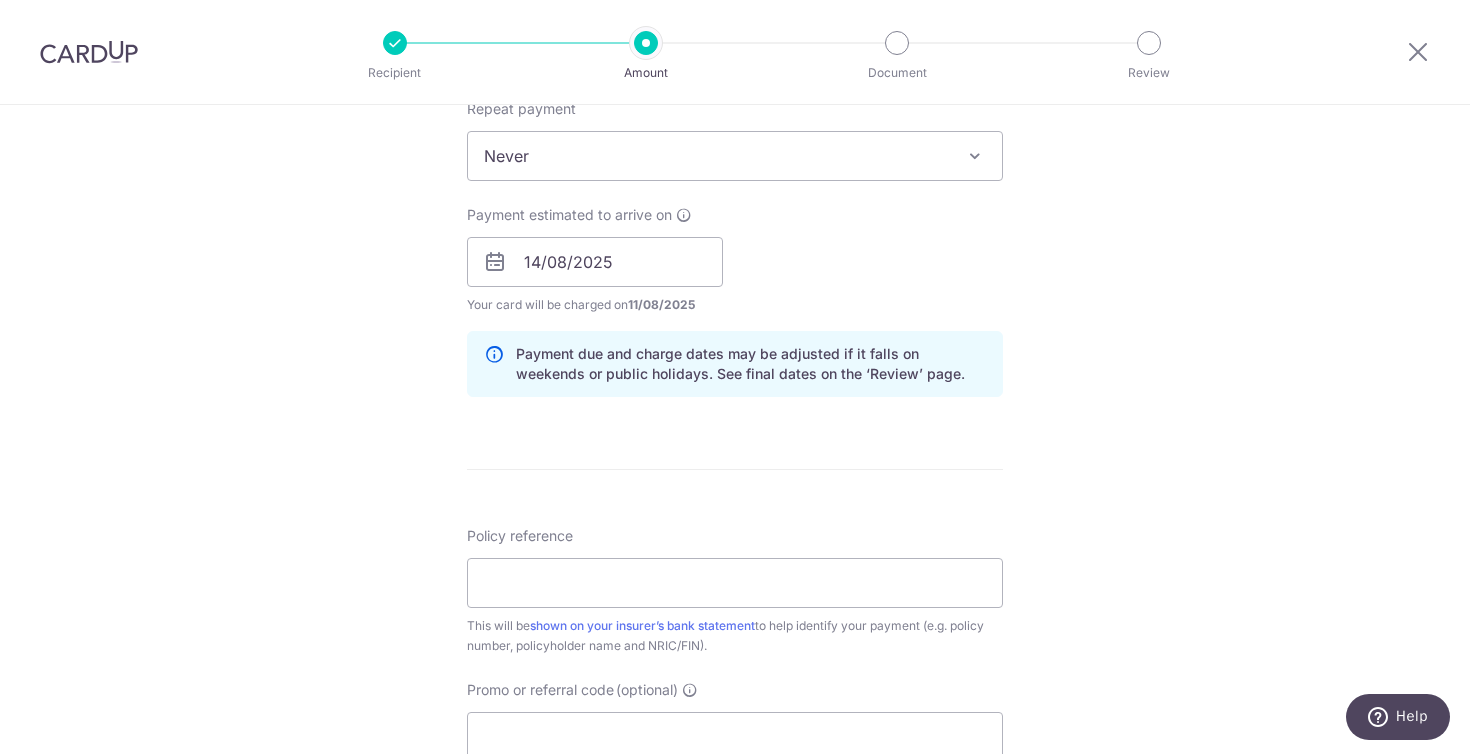 click on "Enter payment amount
SGD
Select Card
**** 1001
Add credit card
Your Cards
**** 1001
Secure 256-bit SSL
Text
New card details
Card
Secure 256-bit SSL" at bounding box center [735, 249] 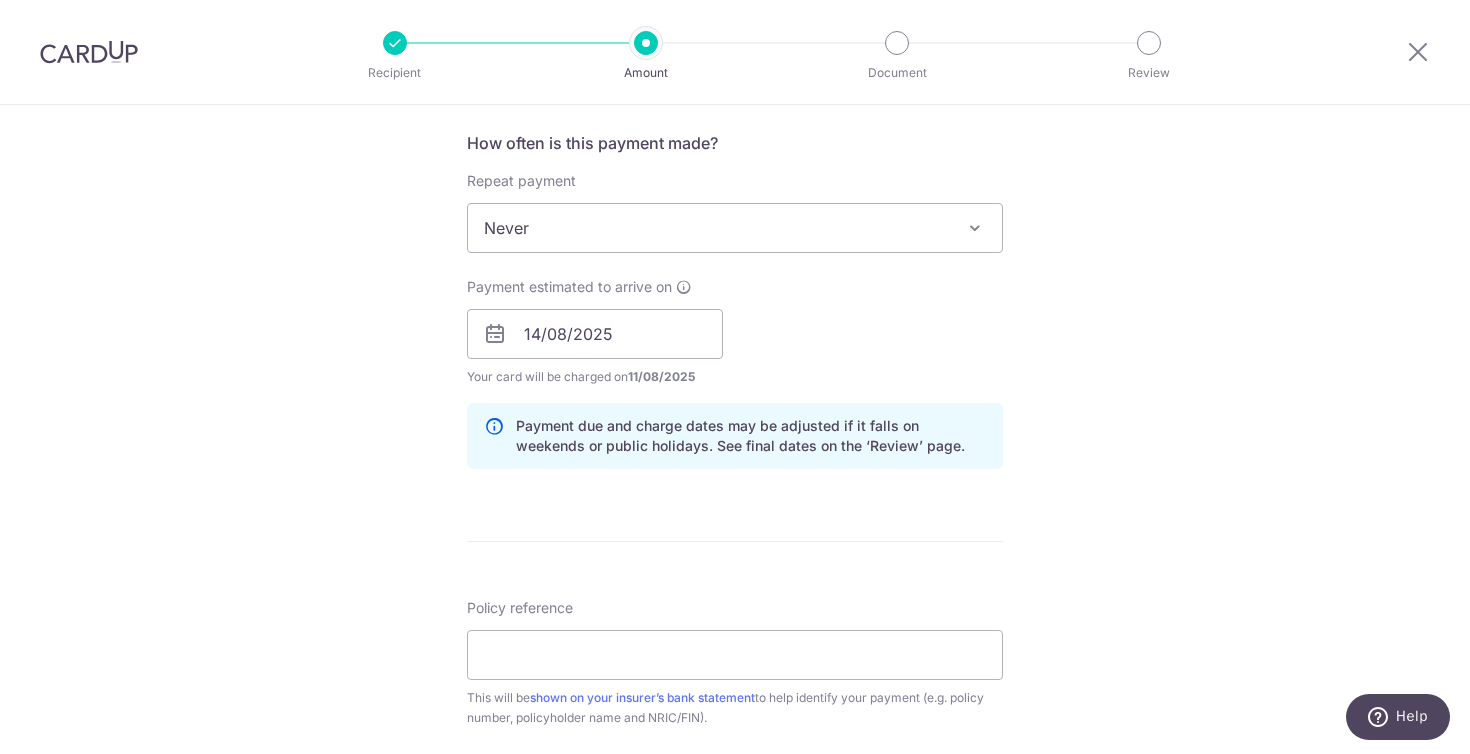 scroll, scrollTop: 795, scrollLeft: 0, axis: vertical 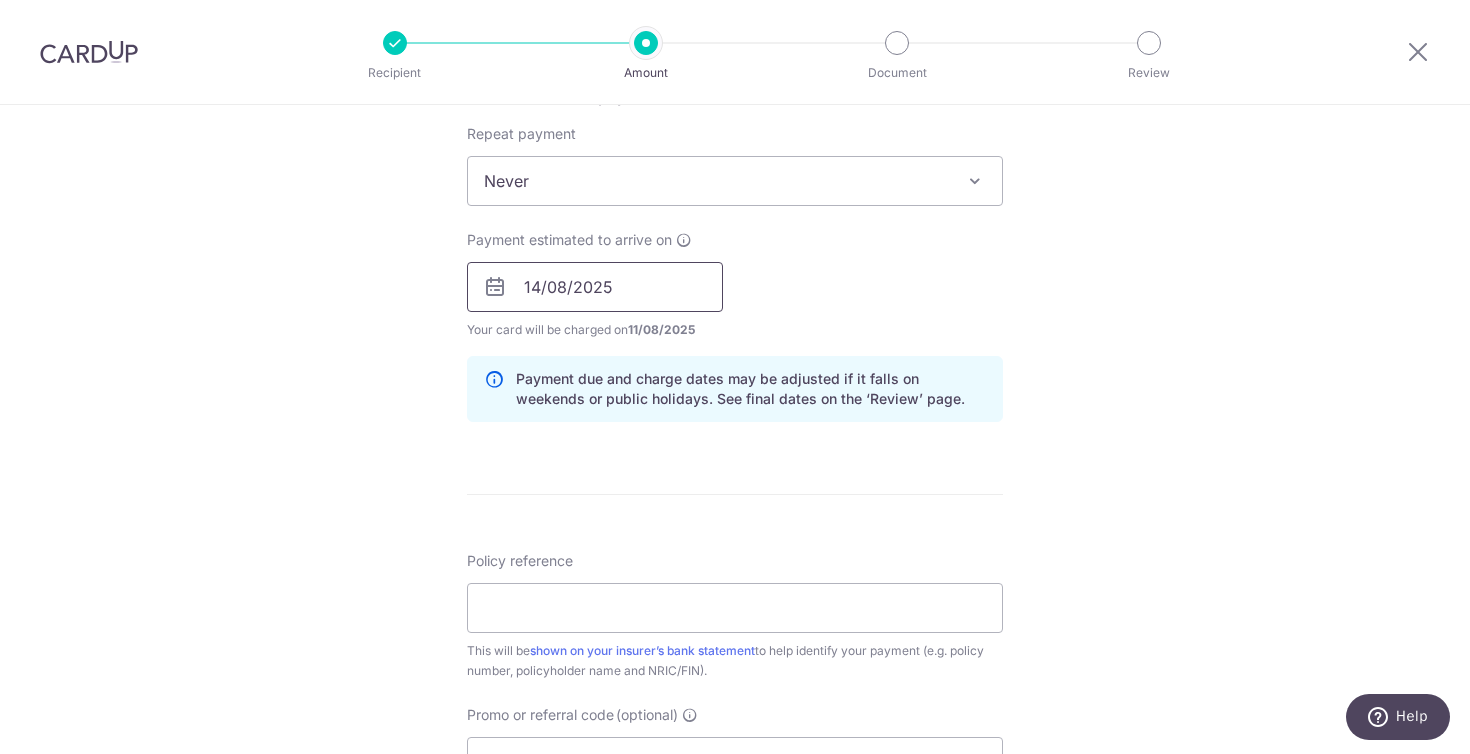 click on "14/08/2025" at bounding box center [595, 287] 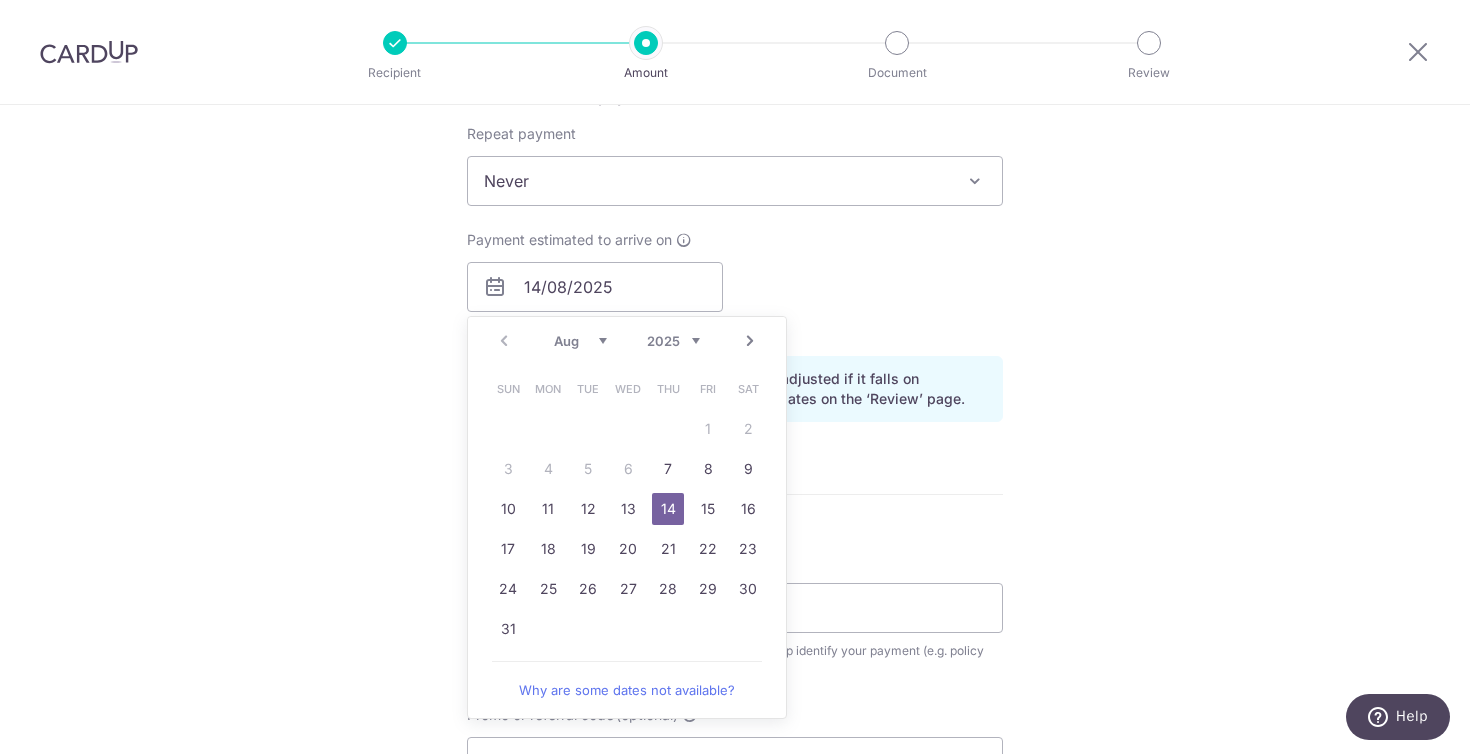 click on "Payment estimated to arrive on
14/08/2025
Prev Next Aug Sep Oct Nov Dec 2025 2026 2027 2028 2029 2030 2031 2032 2033 2034 2035 Sun Mon Tue Wed Thu Fri Sat           1 2 3 4 5 6 7 8 9 10 11 12 13 14 15 16 17 18 19 20 21 22 23 24 25 26 27 28 29 30 31             Why are some dates not available?
Your card will be charged on  11/08/2025  for the first payment
* If your payment is funded by  9:00am SGT on Tuesday 05/08/2025
05/08/2025
No. of Payments" at bounding box center (735, 285) 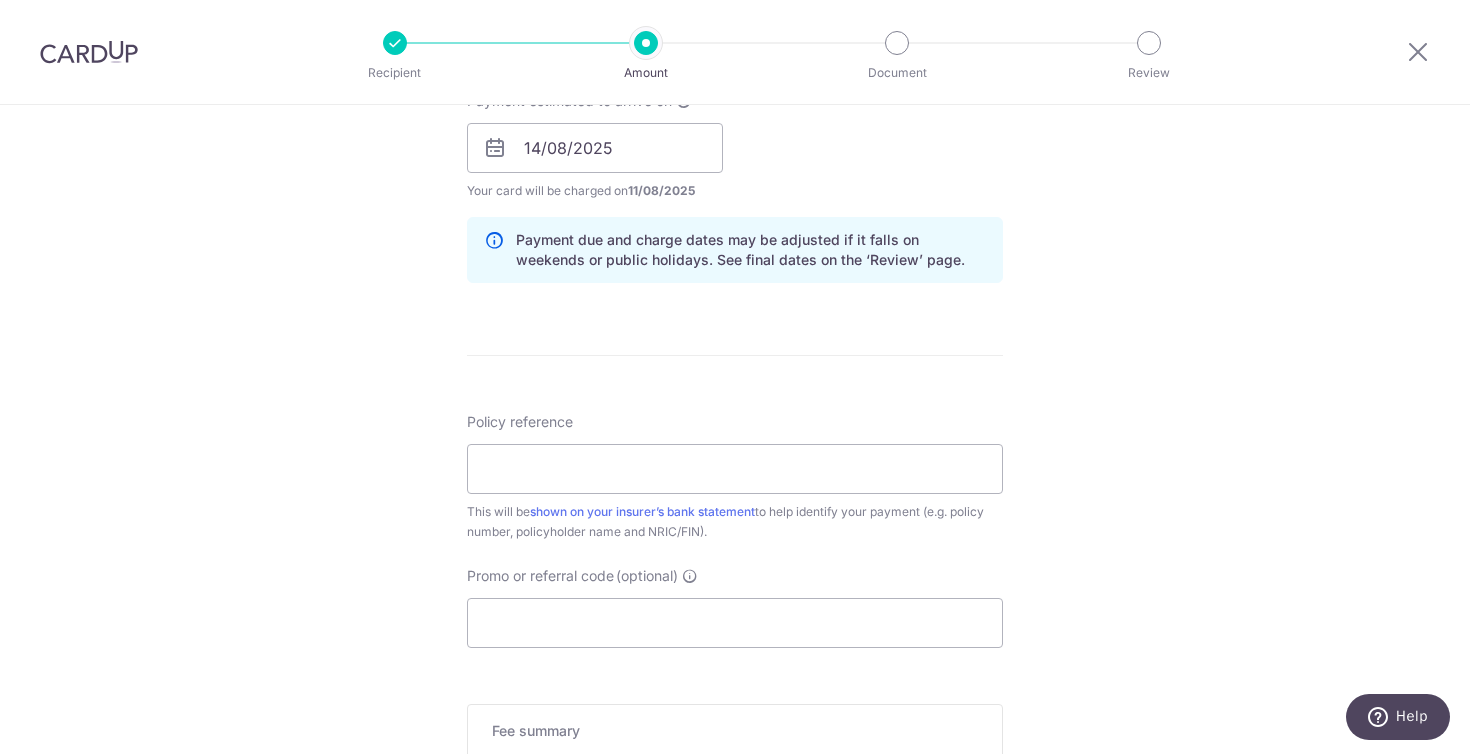 scroll, scrollTop: 931, scrollLeft: 0, axis: vertical 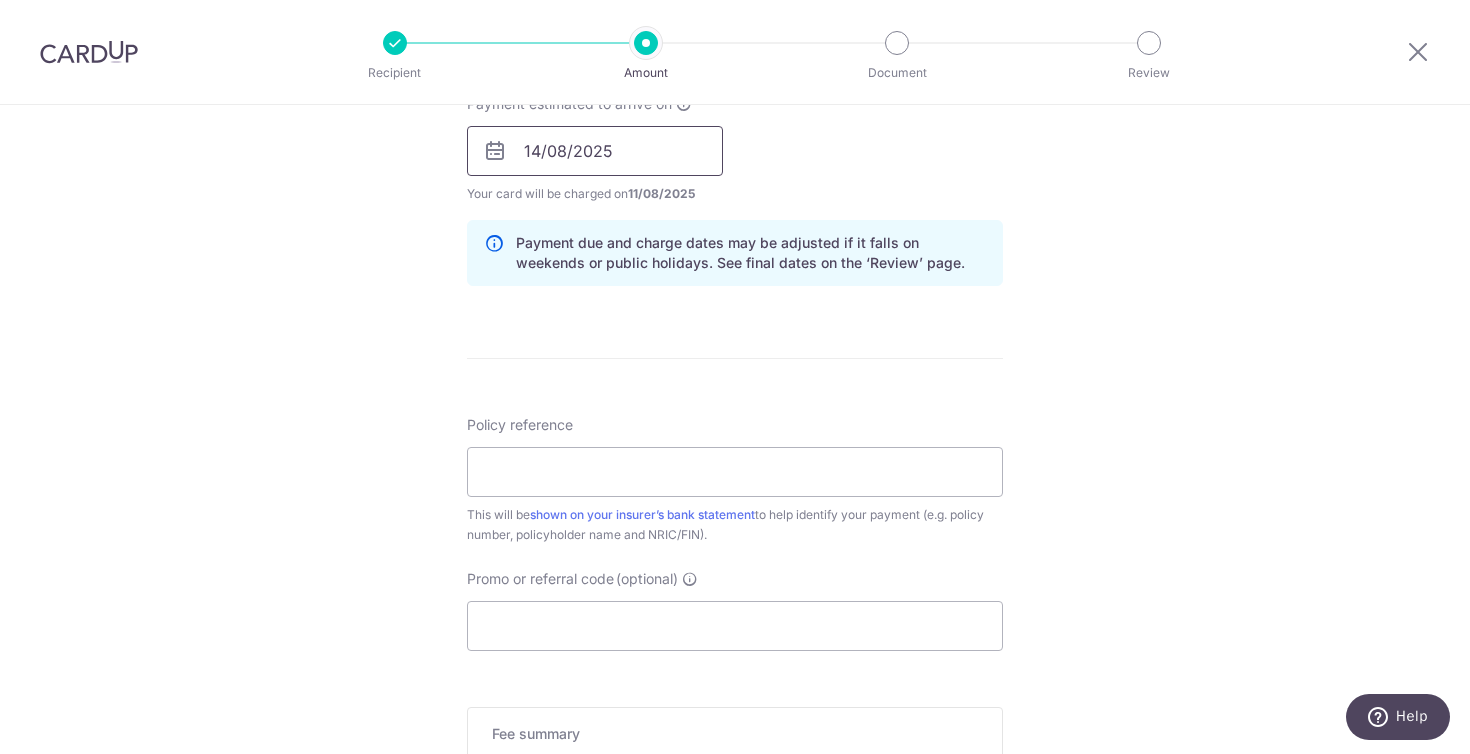 click on "14/08/2025" at bounding box center [595, 151] 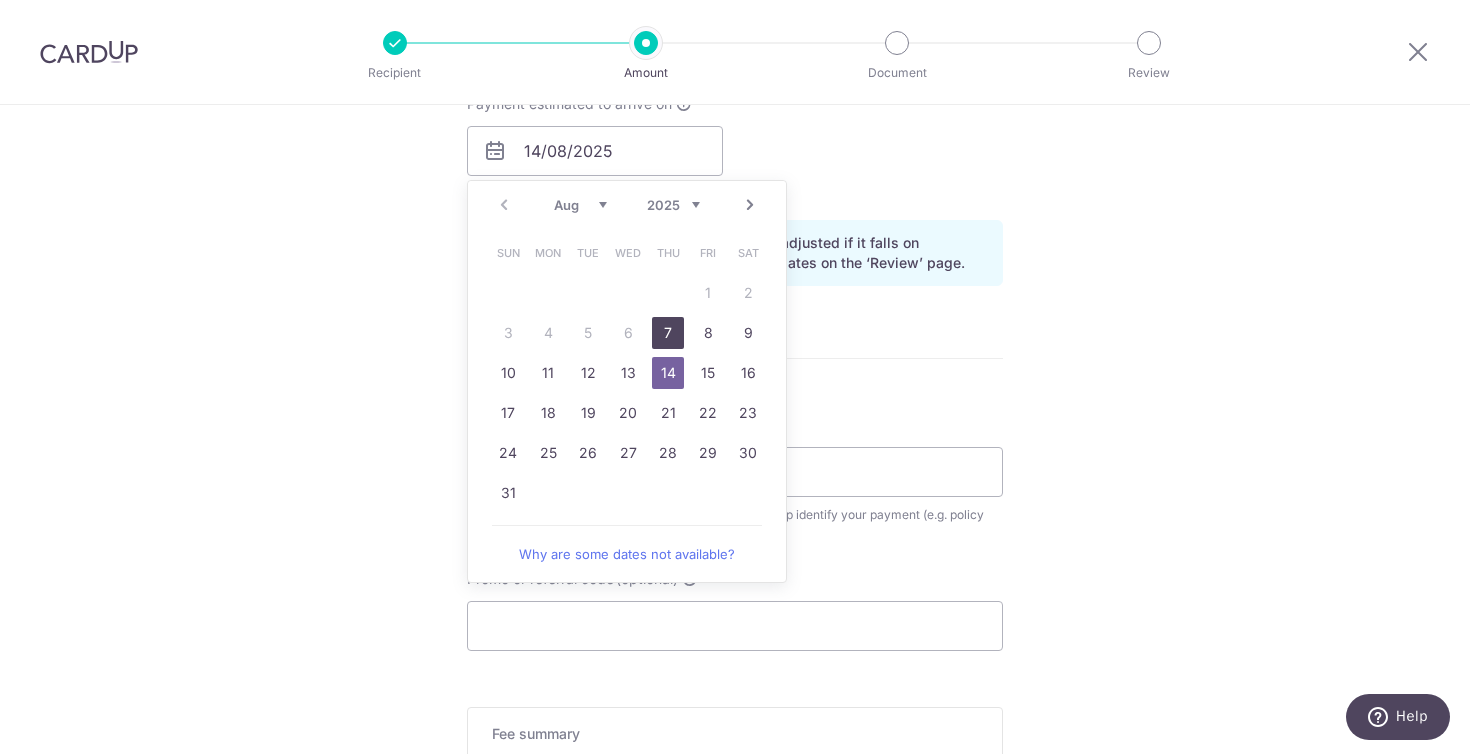click on "7" at bounding box center (668, 333) 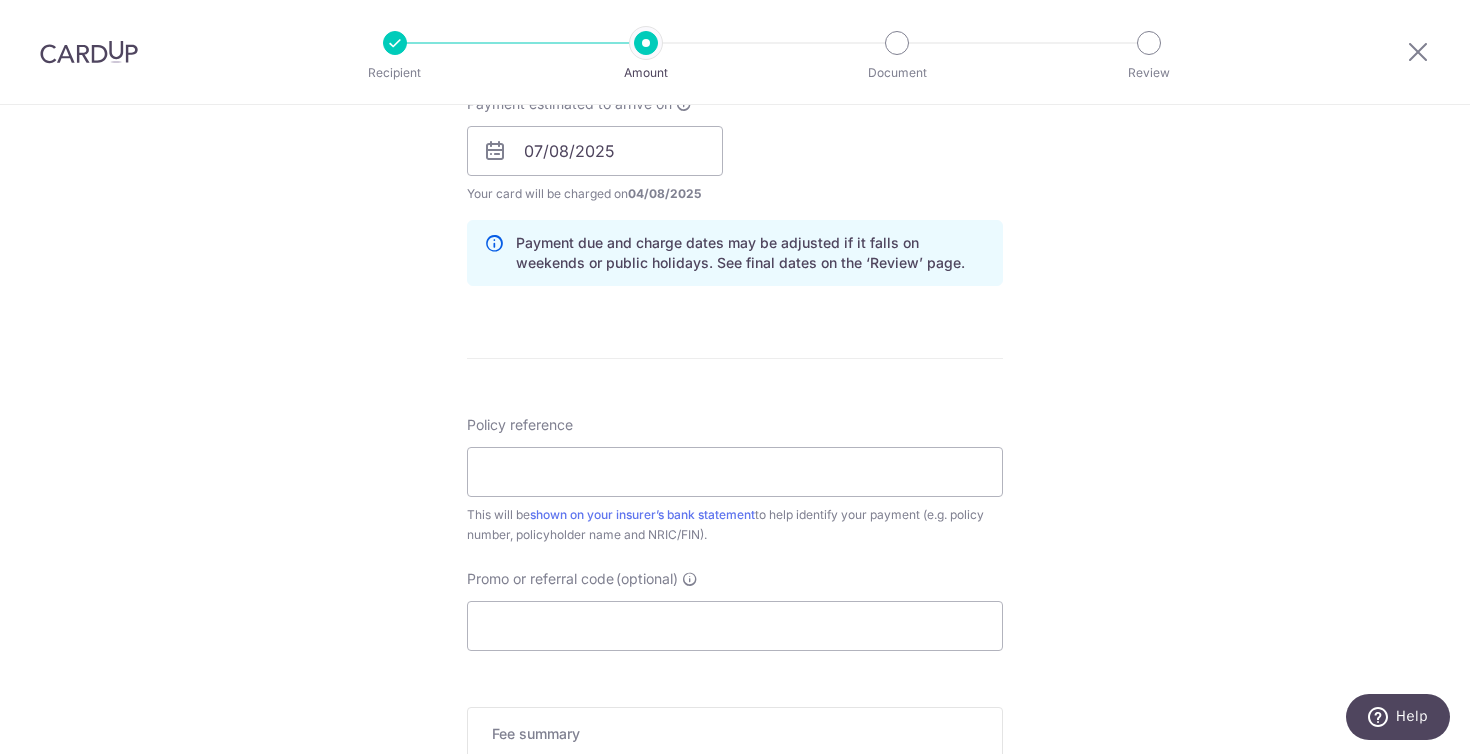 click on "How often is this payment made?
Repeat payment
Never
Every week
Every month
Every quarter
Every half a year
Every year Never
To set up monthly income tax payments on CardUp, please ensure the following:     Keep GIRO active   First payment through GIRO   Limit of 11 months scheduling   Upload Notice of Assessment    For more details, refer to this guide:  CardUp Help - Monthly Income Tax Payments
Payment estimated to arrive on
07/08/2025
Prev Next Aug Sep Oct Nov Dec 2025 2026 2027 2028 2029 2030 2031 2032 2033 2034 2035 Sun Mon Tue Wed Thu Fri Sat           1 2 3 4 5 6 7 8 9 10 11 12 13 14 15 16 17 18 19 20 21 22 23 24 25 26 27 28 29 30 31
Your card will be charged on  04/08/2025  for the first payment" at bounding box center (735, 125) 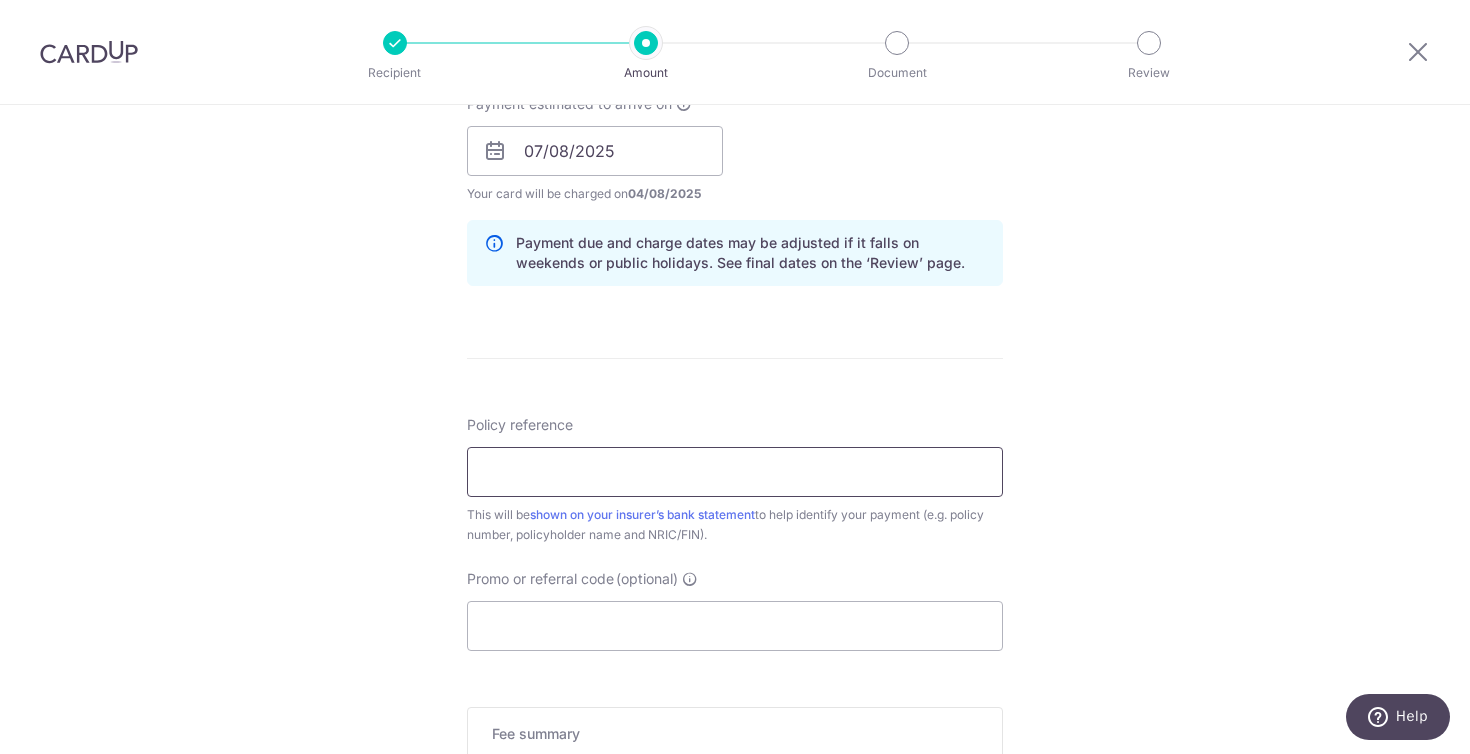 click on "Policy reference" at bounding box center (735, 472) 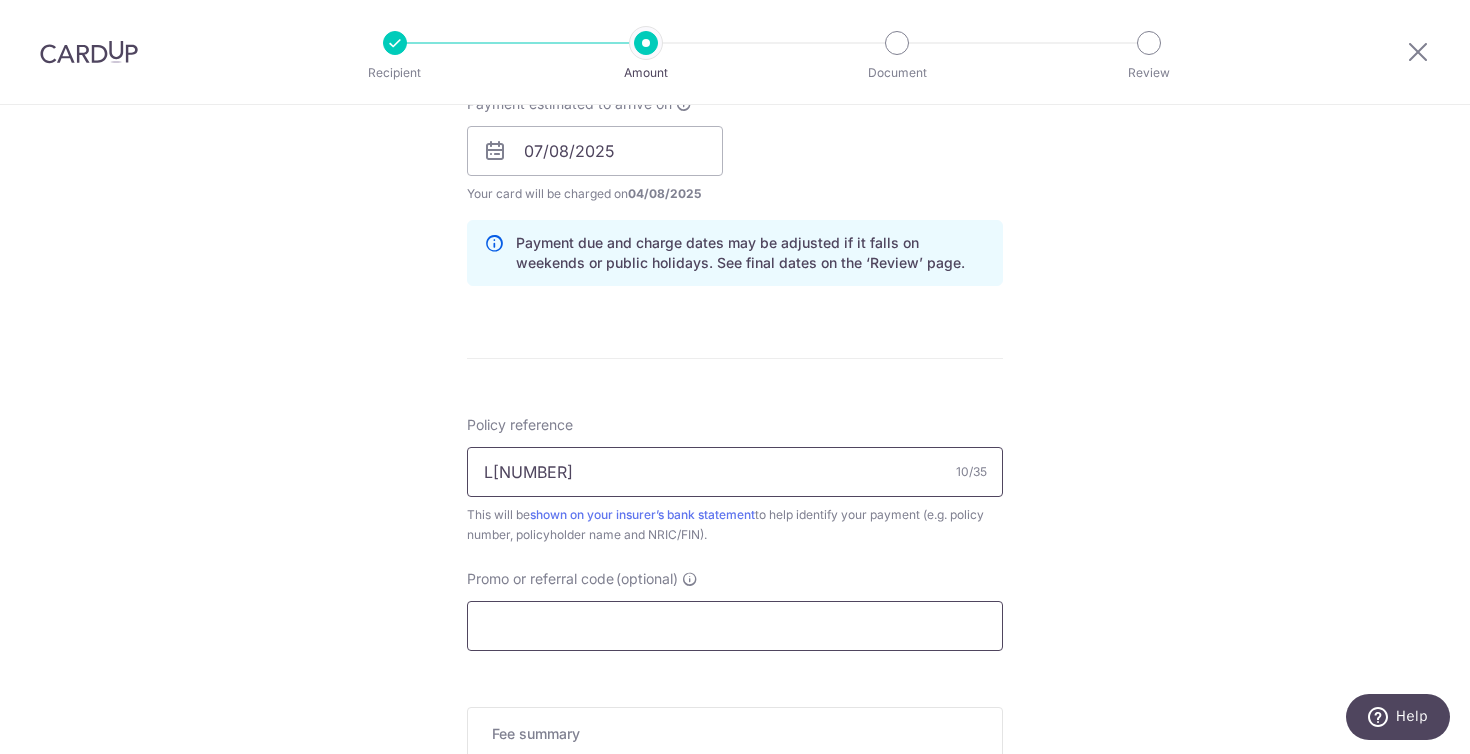 type on "[NUMBER]" 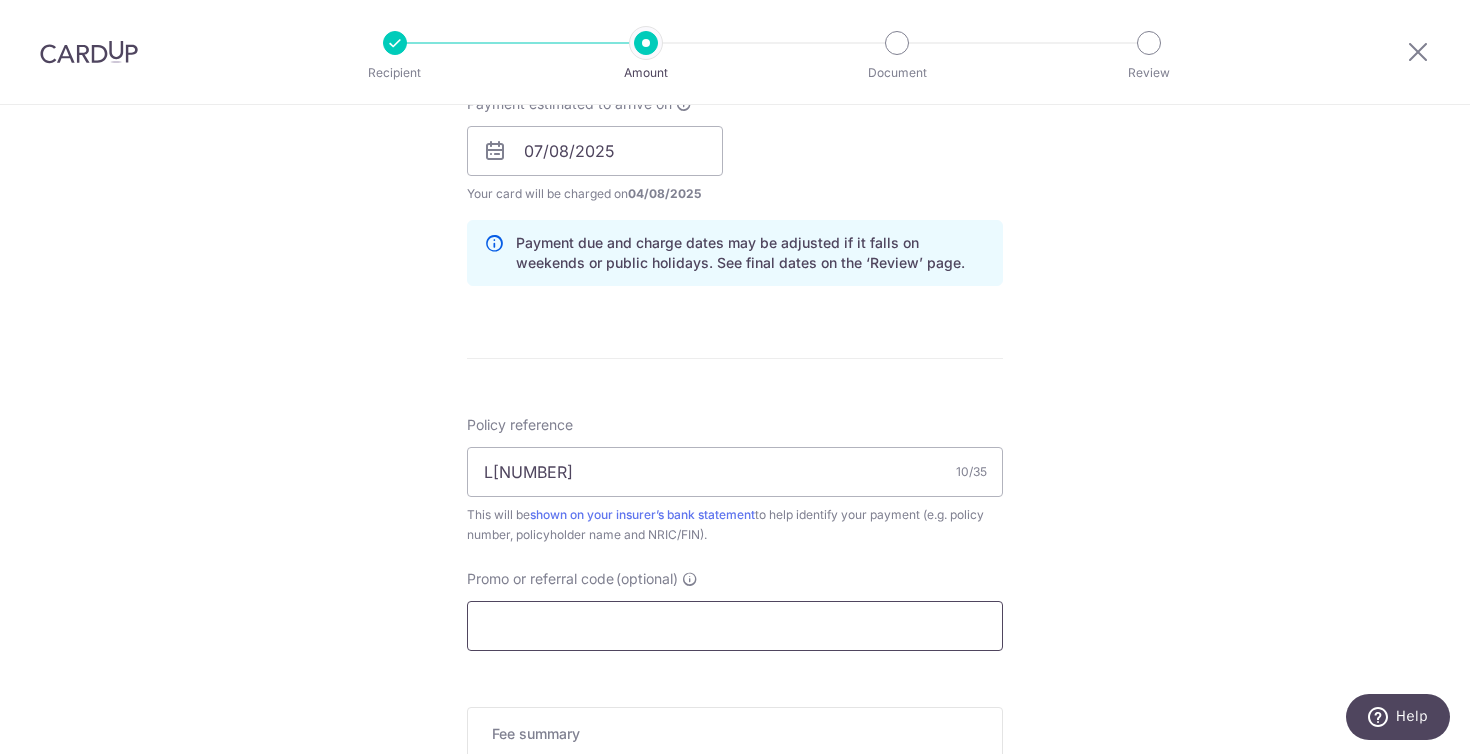 click on "Promo or referral code
(optional)" at bounding box center [735, 626] 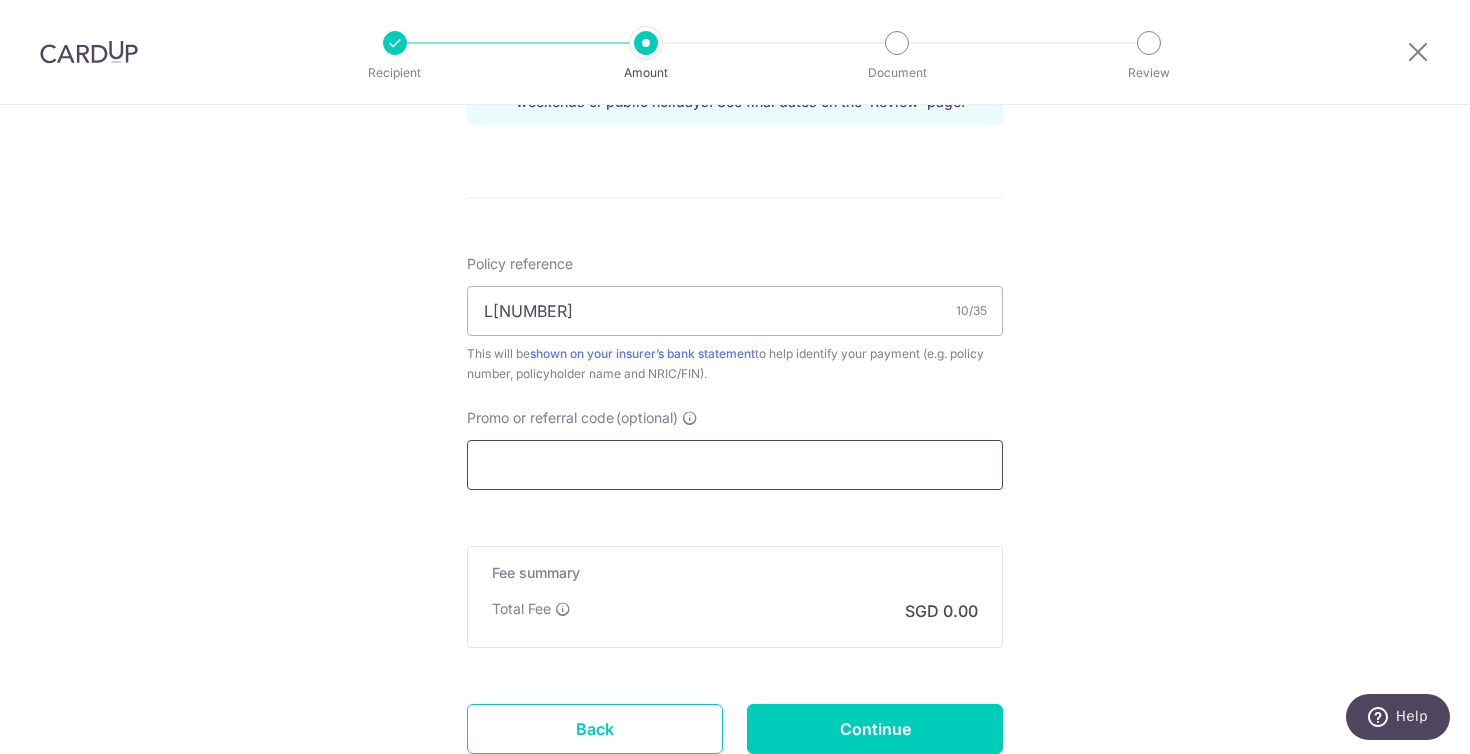 scroll, scrollTop: 1101, scrollLeft: 0, axis: vertical 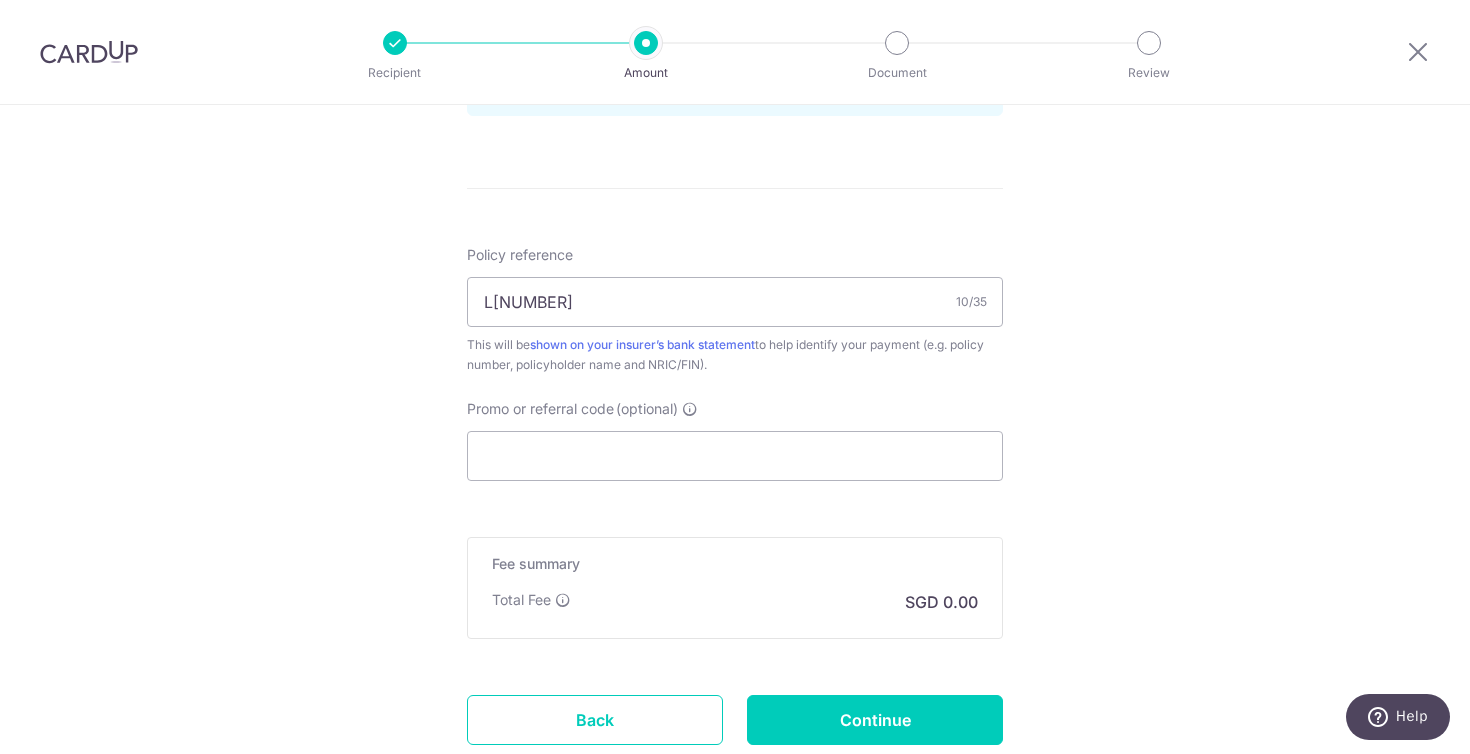 click on "Tell us more about your payment
Enter payment amount
SGD
Select Card
**** 1001
Add credit card
Your Cards
**** 1001
Secure 256-bit SSL
Text
New card details
Card
Secure 256-bit SSL" at bounding box center [735, -51] 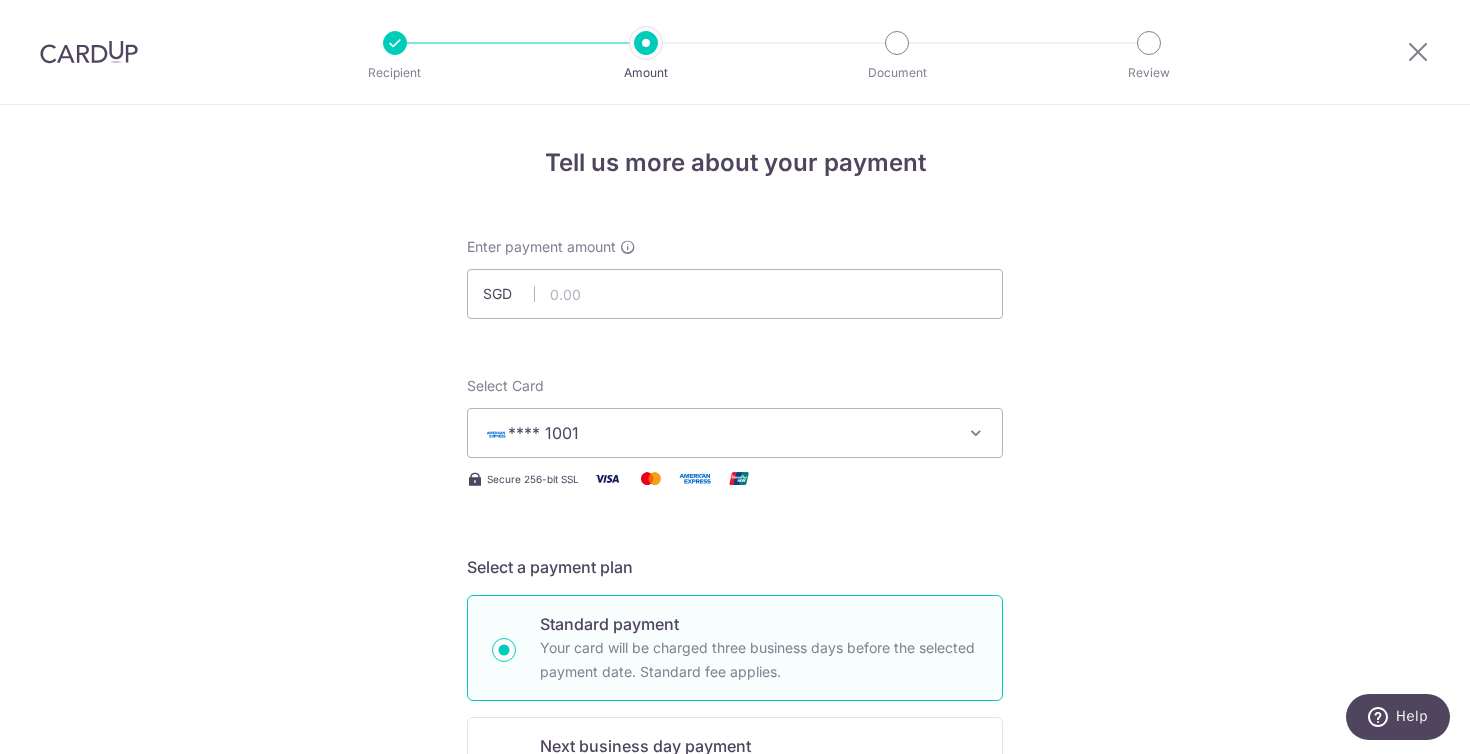 scroll, scrollTop: 0, scrollLeft: 0, axis: both 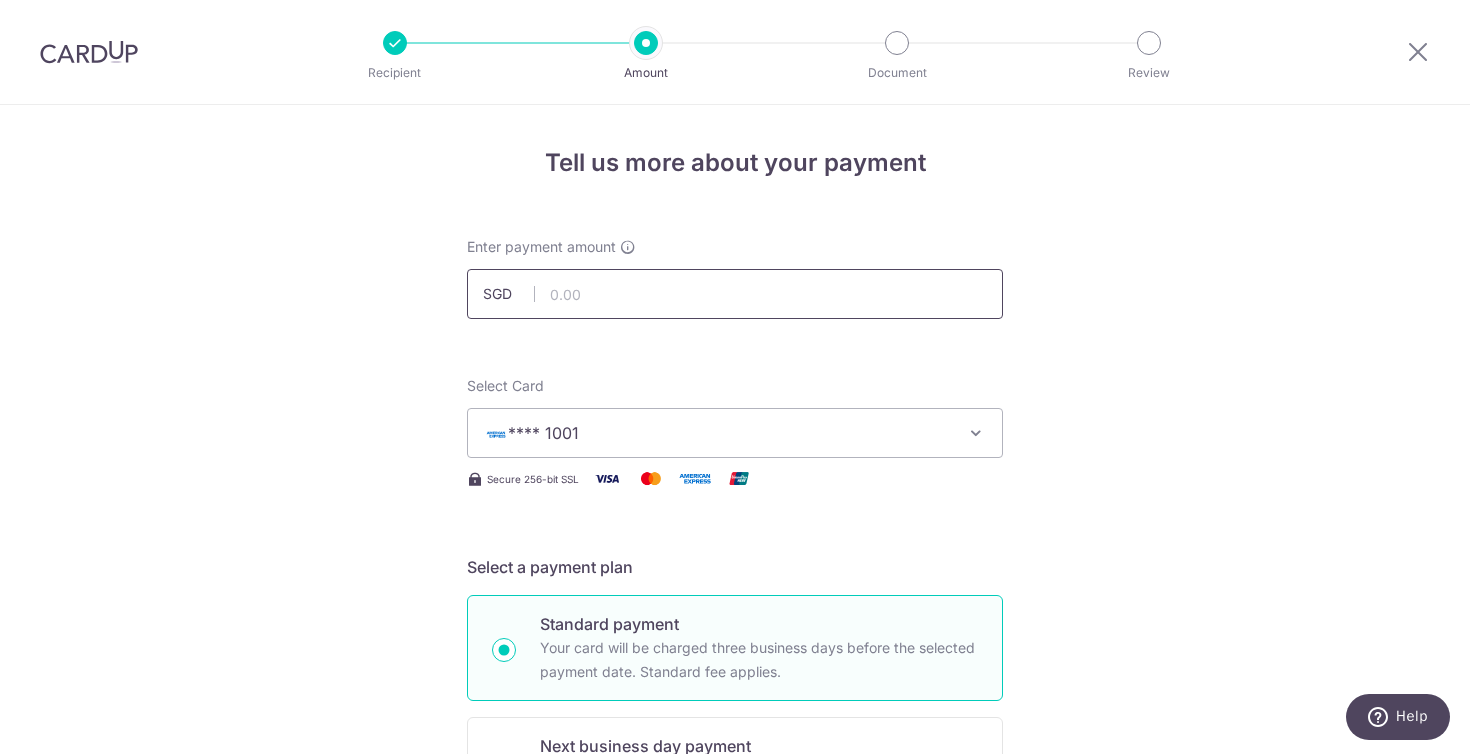 click at bounding box center [735, 294] 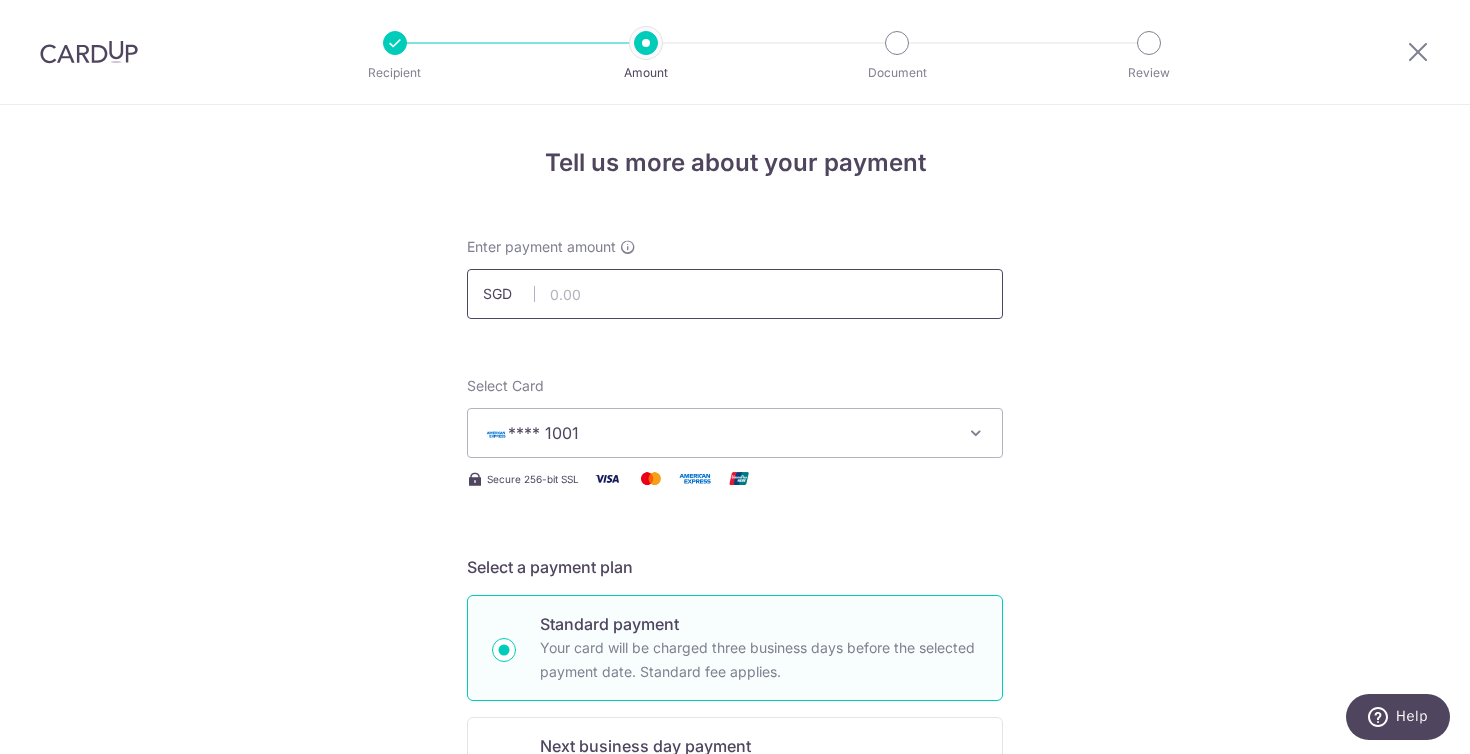 type on "4" 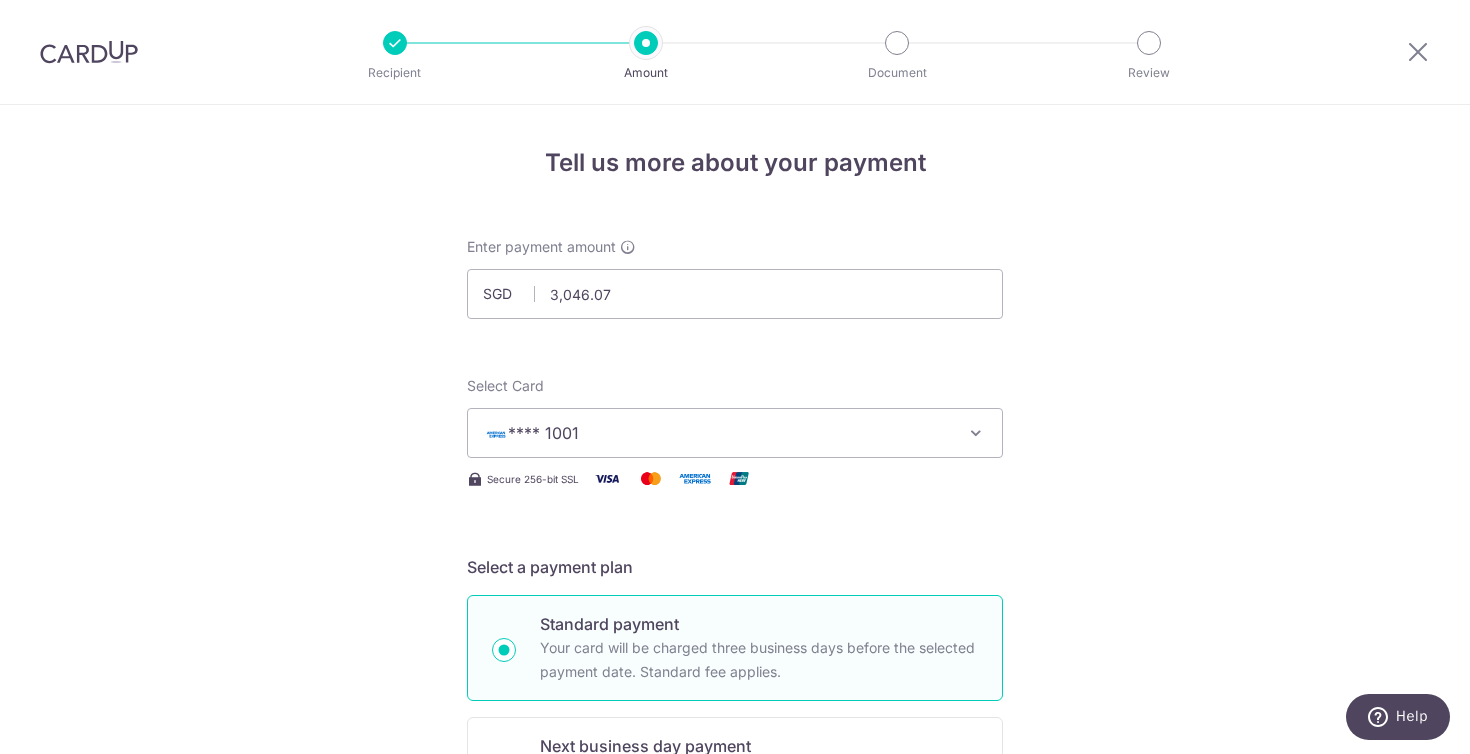 click on "Select Card
**** 1001
Add credit card
Your Cards
**** 1001" at bounding box center [735, 417] 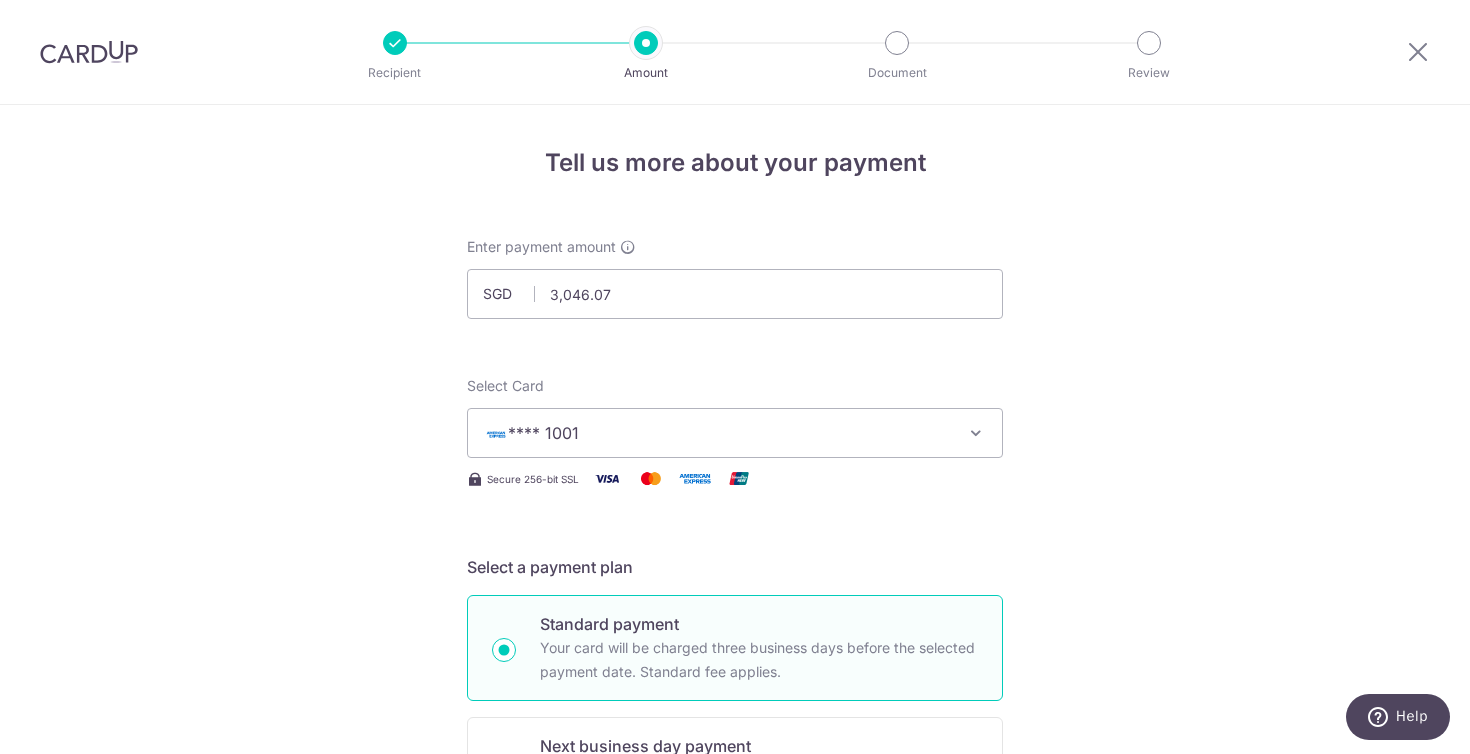 scroll, scrollTop: 0, scrollLeft: 0, axis: both 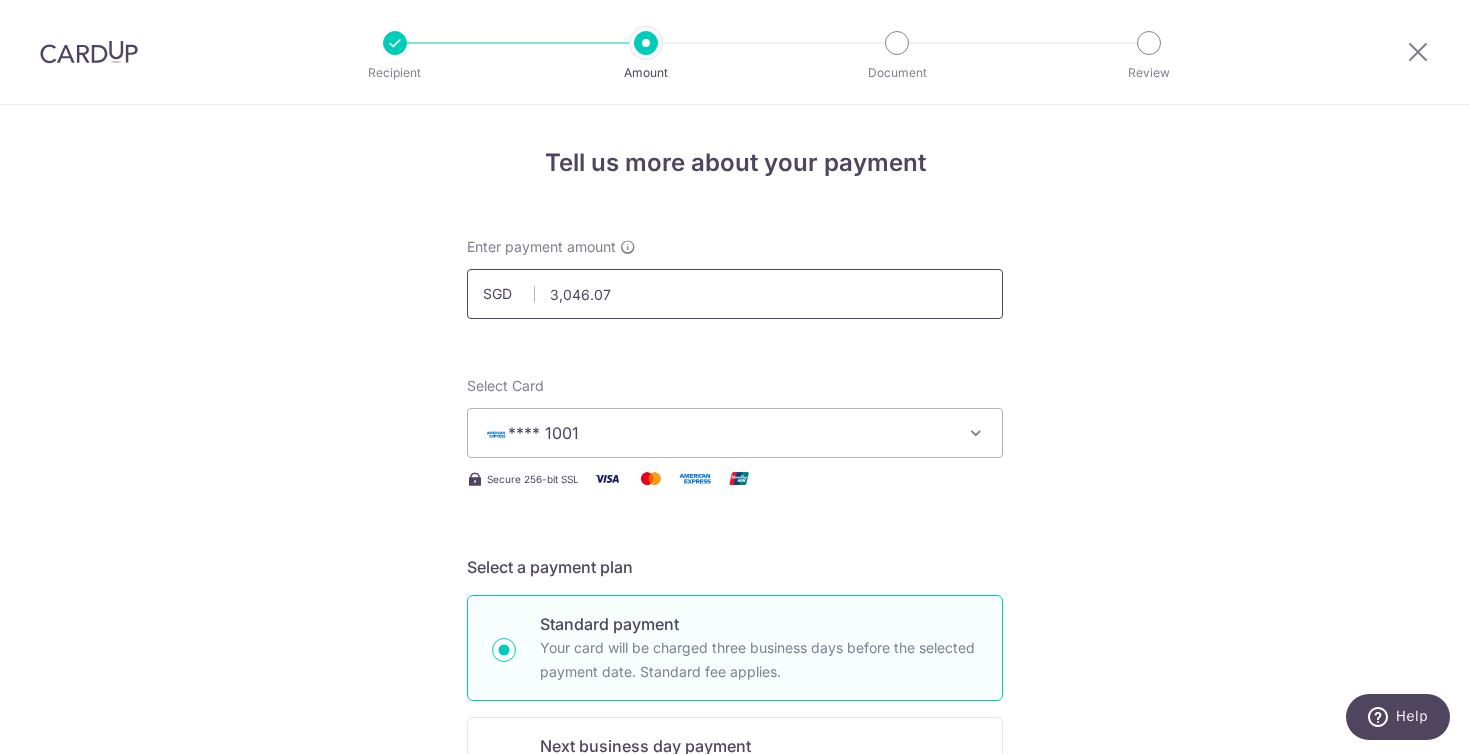 click on "3,046.07" at bounding box center (735, 294) 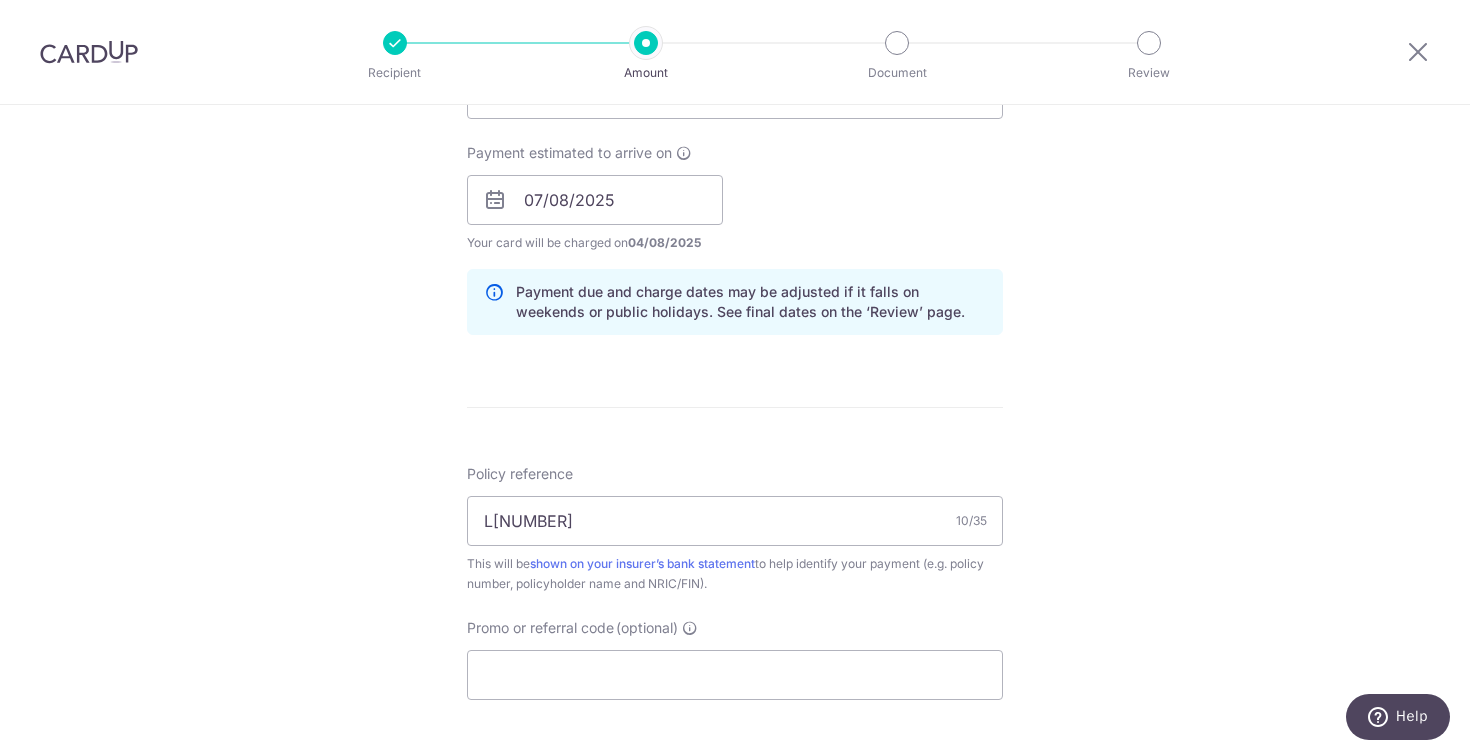 scroll, scrollTop: 886, scrollLeft: 0, axis: vertical 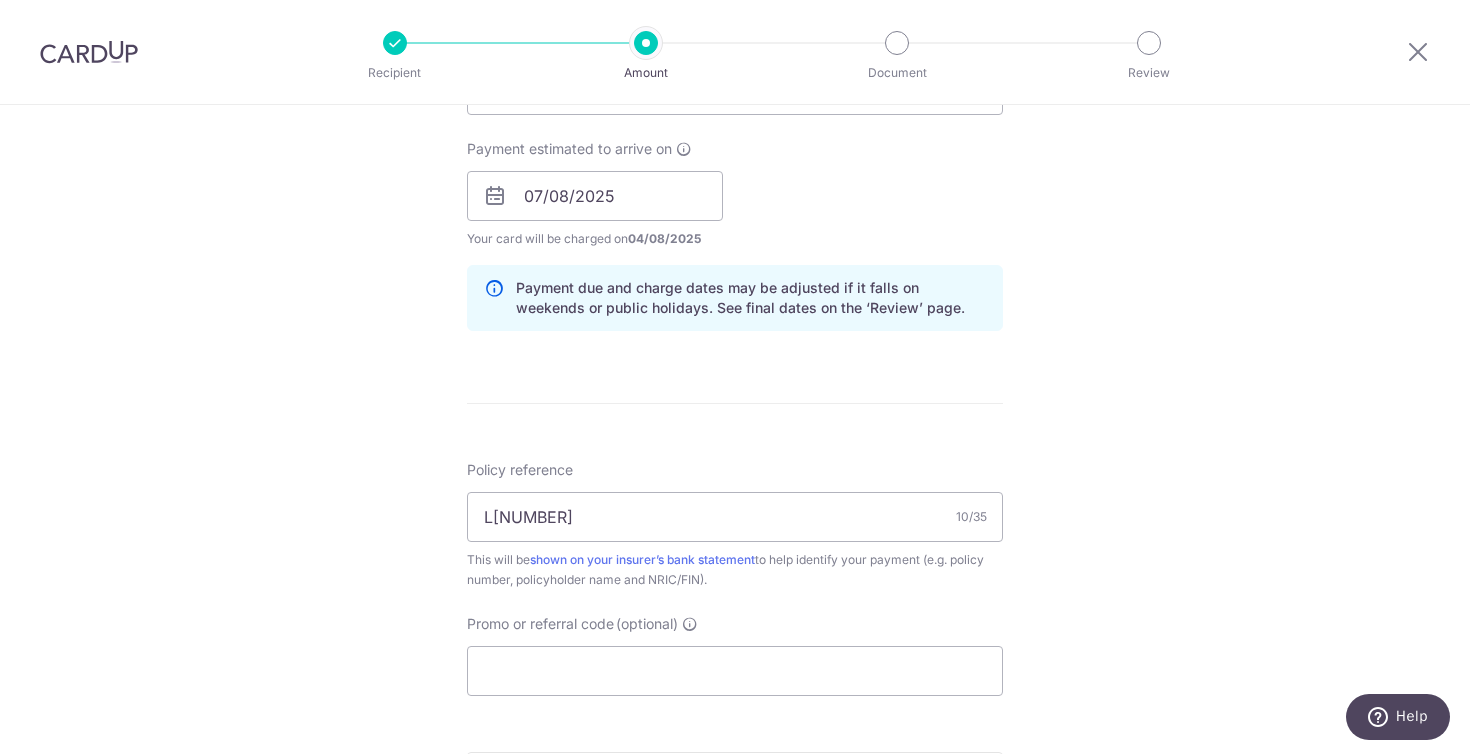 type on "3,046.07" 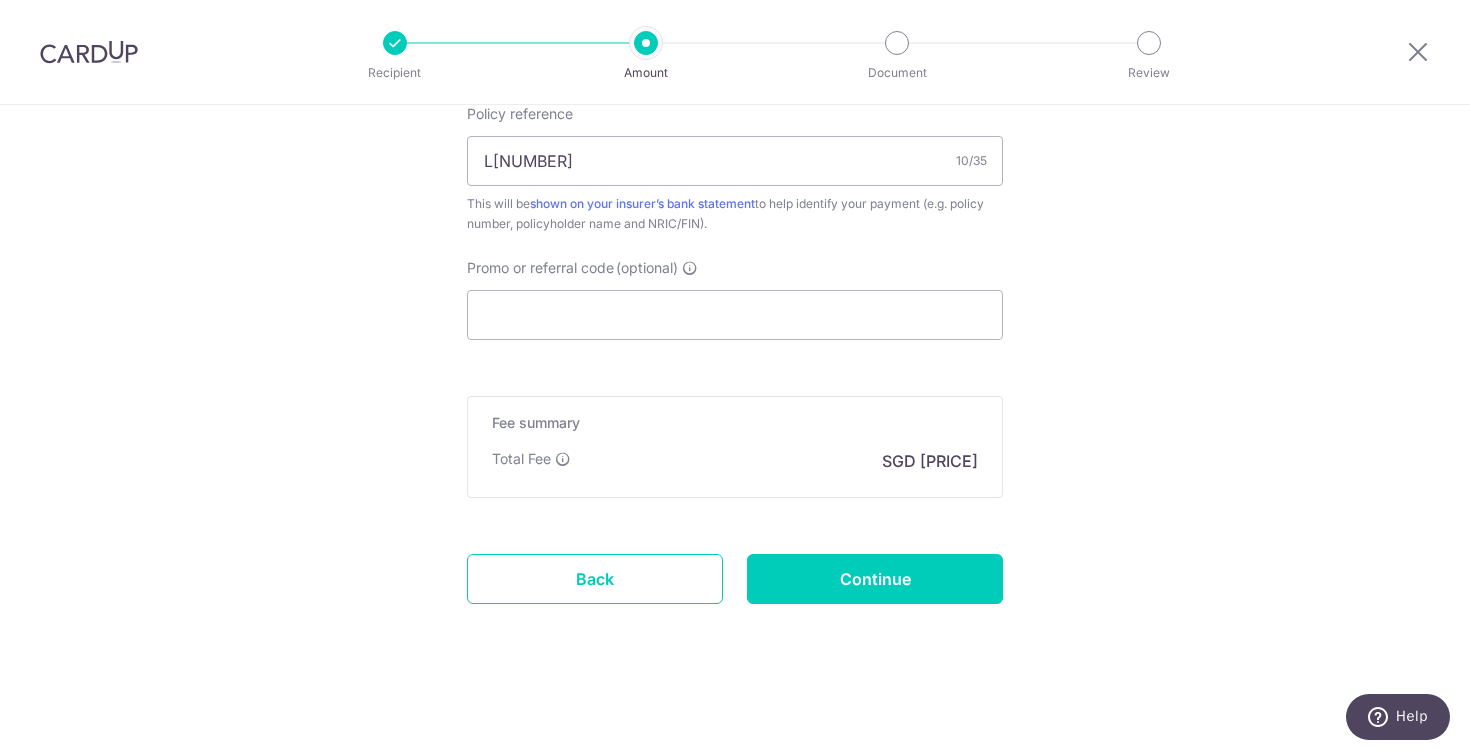 scroll, scrollTop: 1242, scrollLeft: 0, axis: vertical 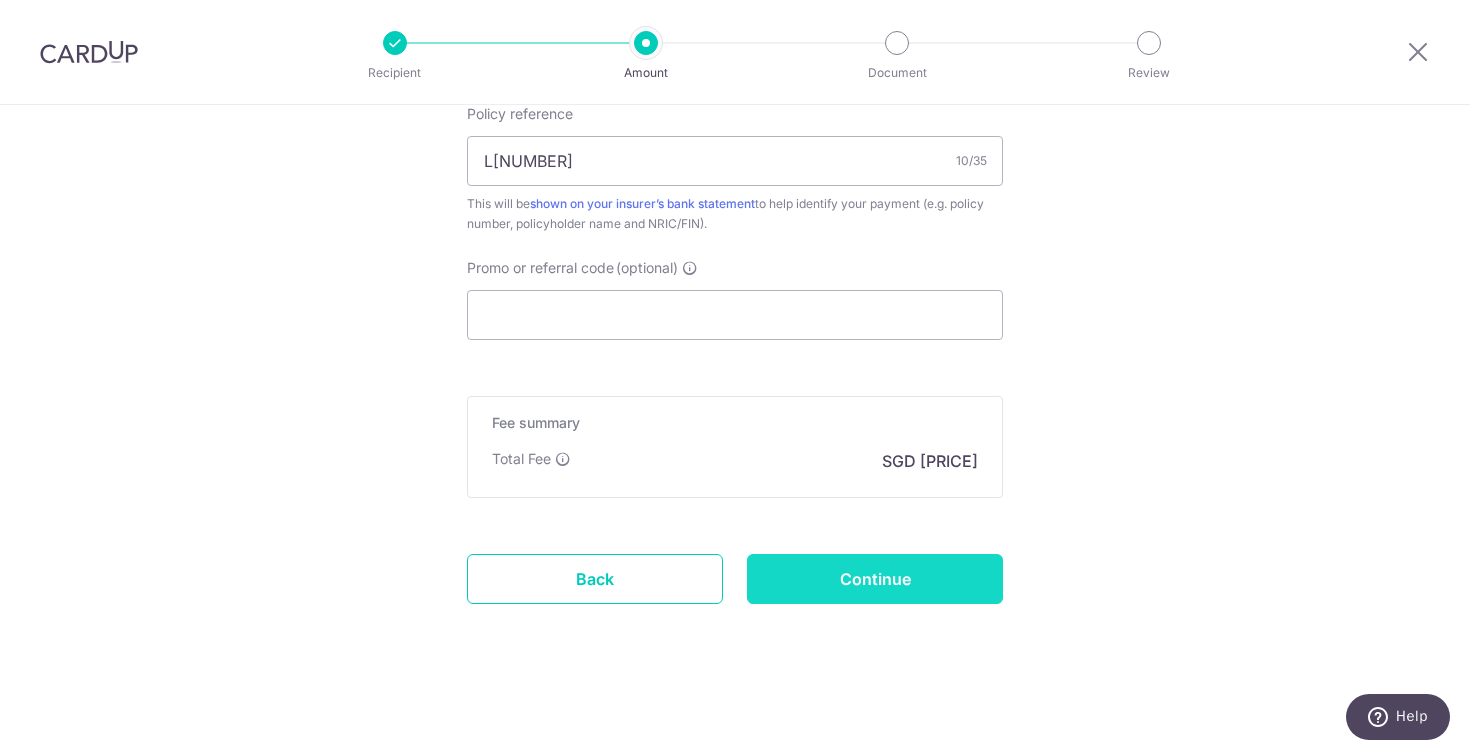 click on "Continue" at bounding box center (875, 579) 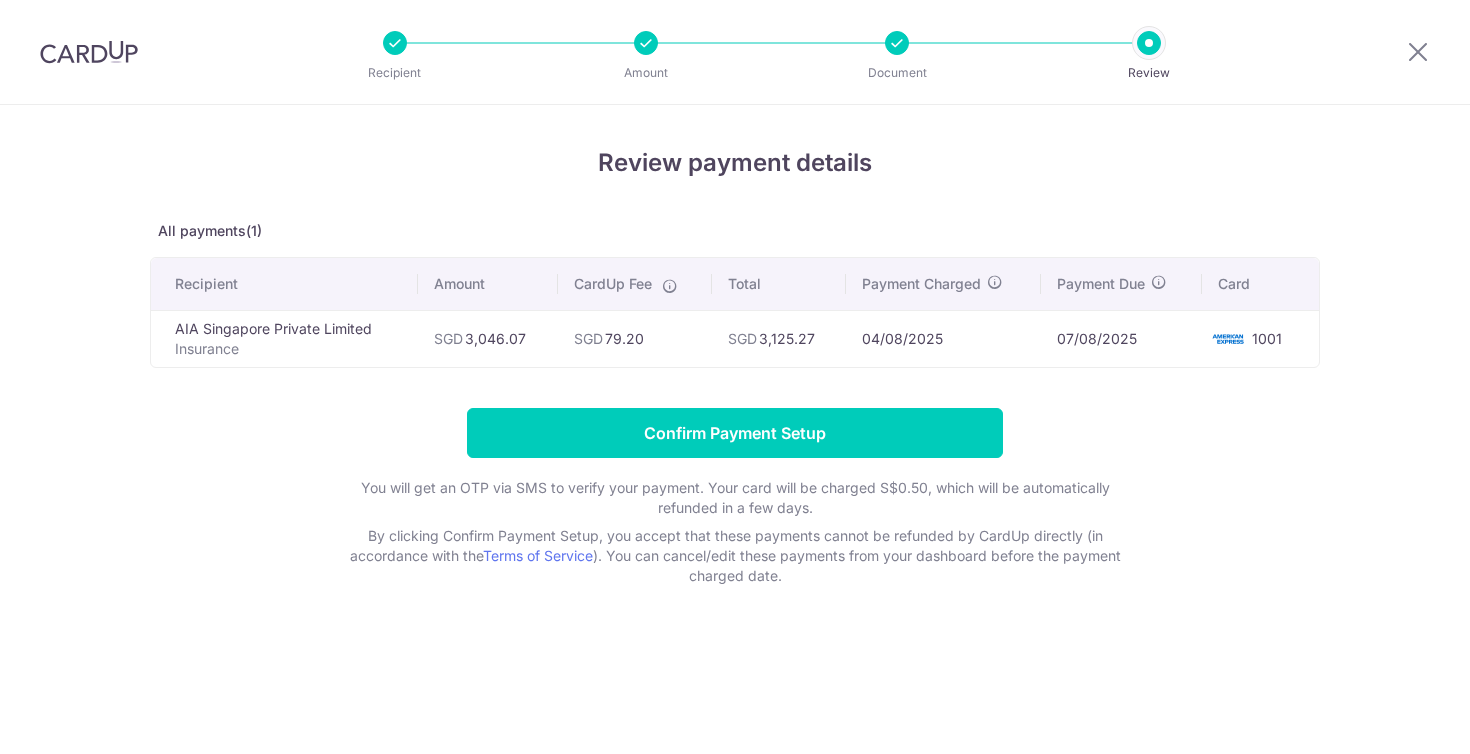 scroll, scrollTop: 0, scrollLeft: 0, axis: both 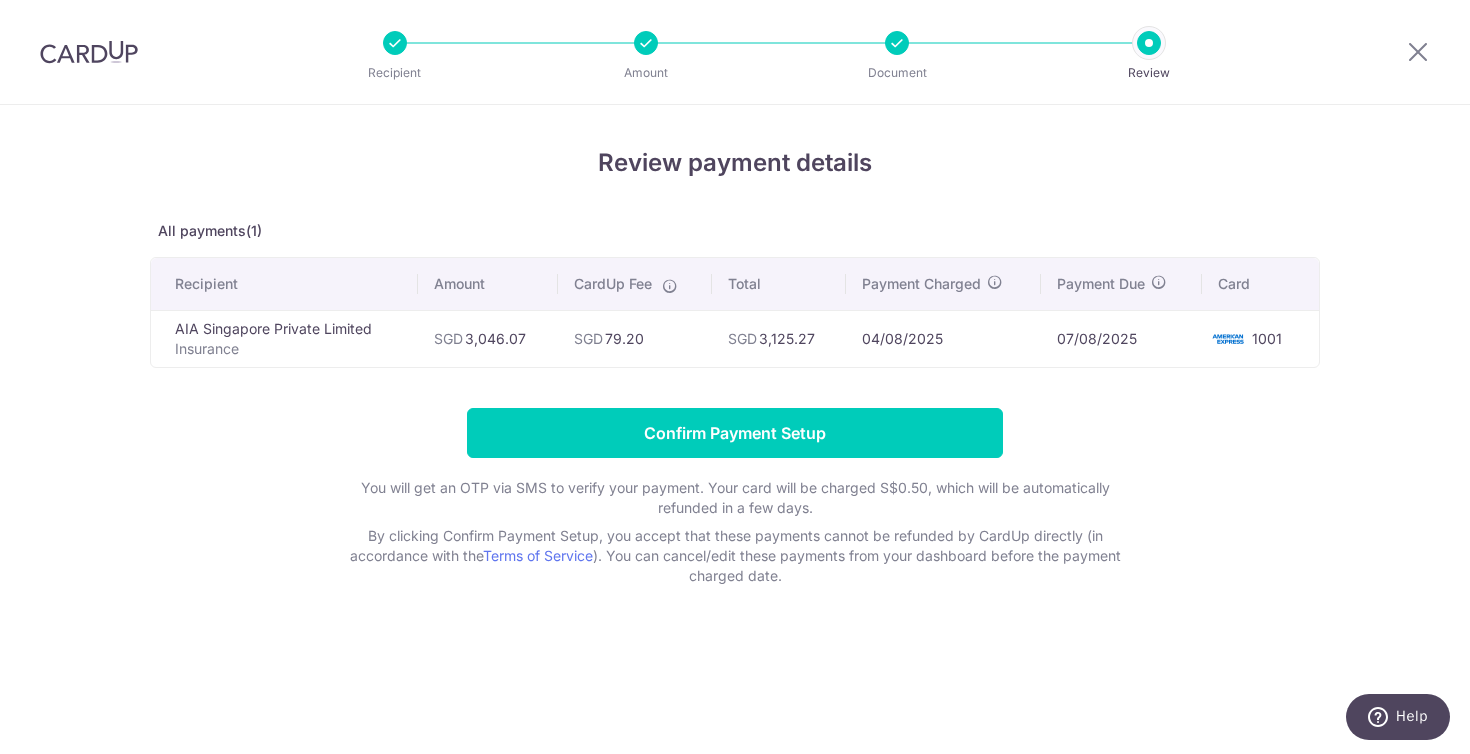 click on "CardUp Fee" at bounding box center (634, 284) 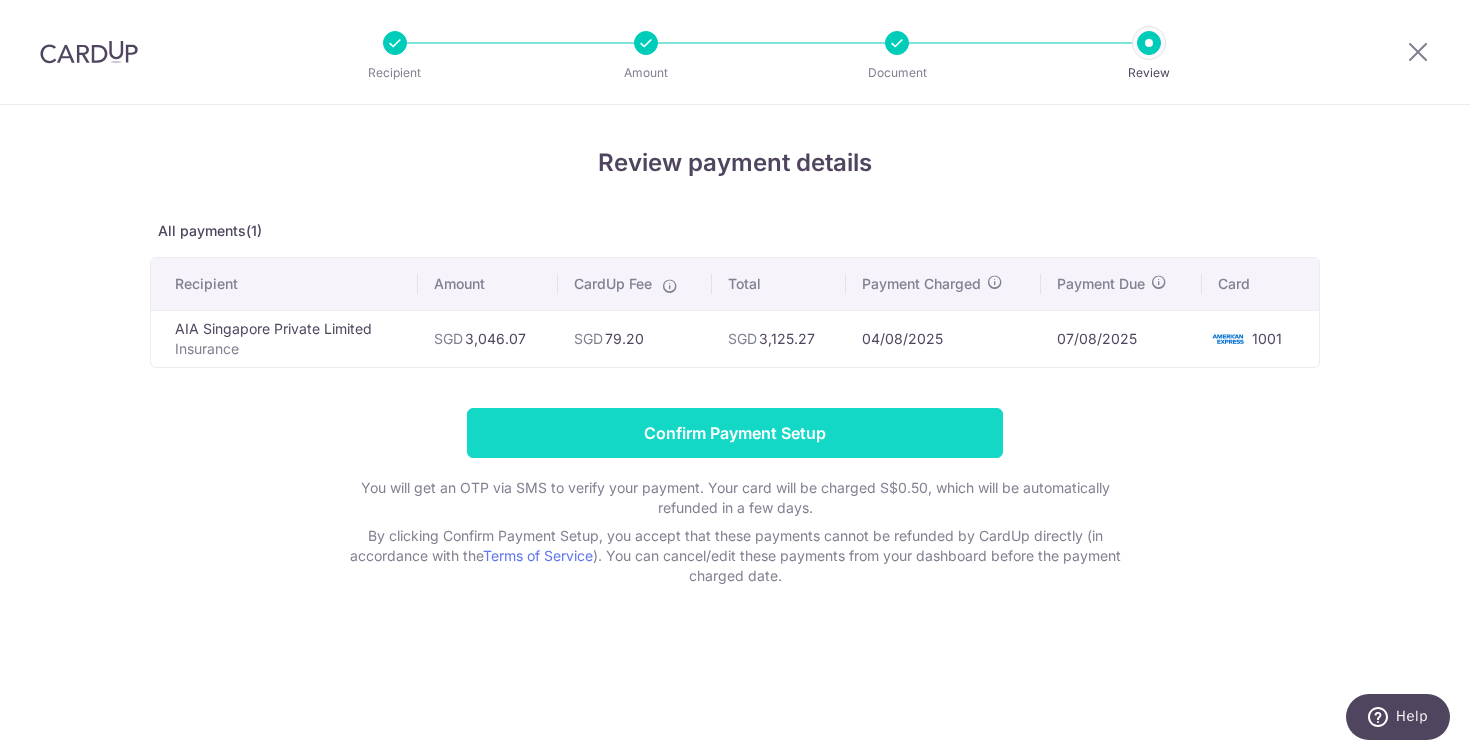 click on "Confirm Payment Setup" at bounding box center [735, 433] 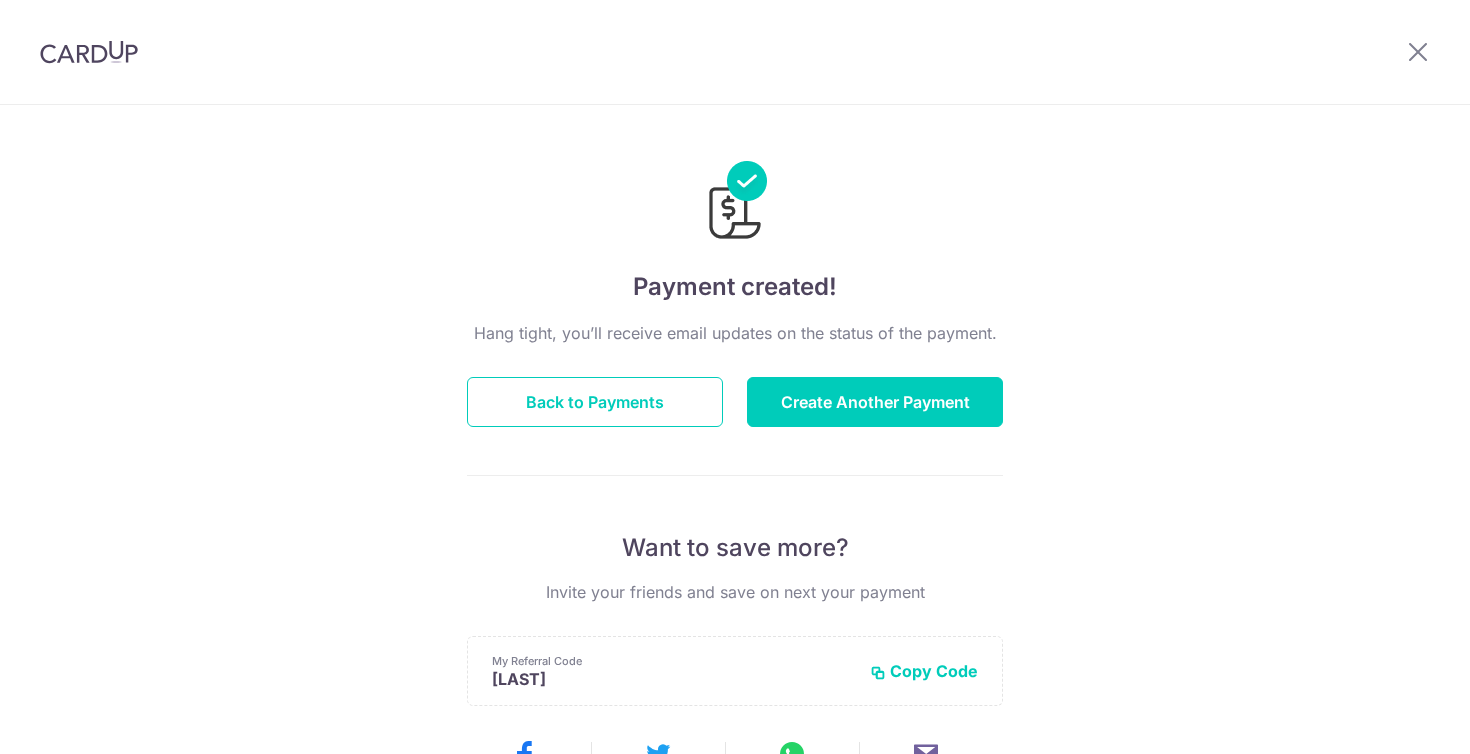 scroll, scrollTop: 0, scrollLeft: 0, axis: both 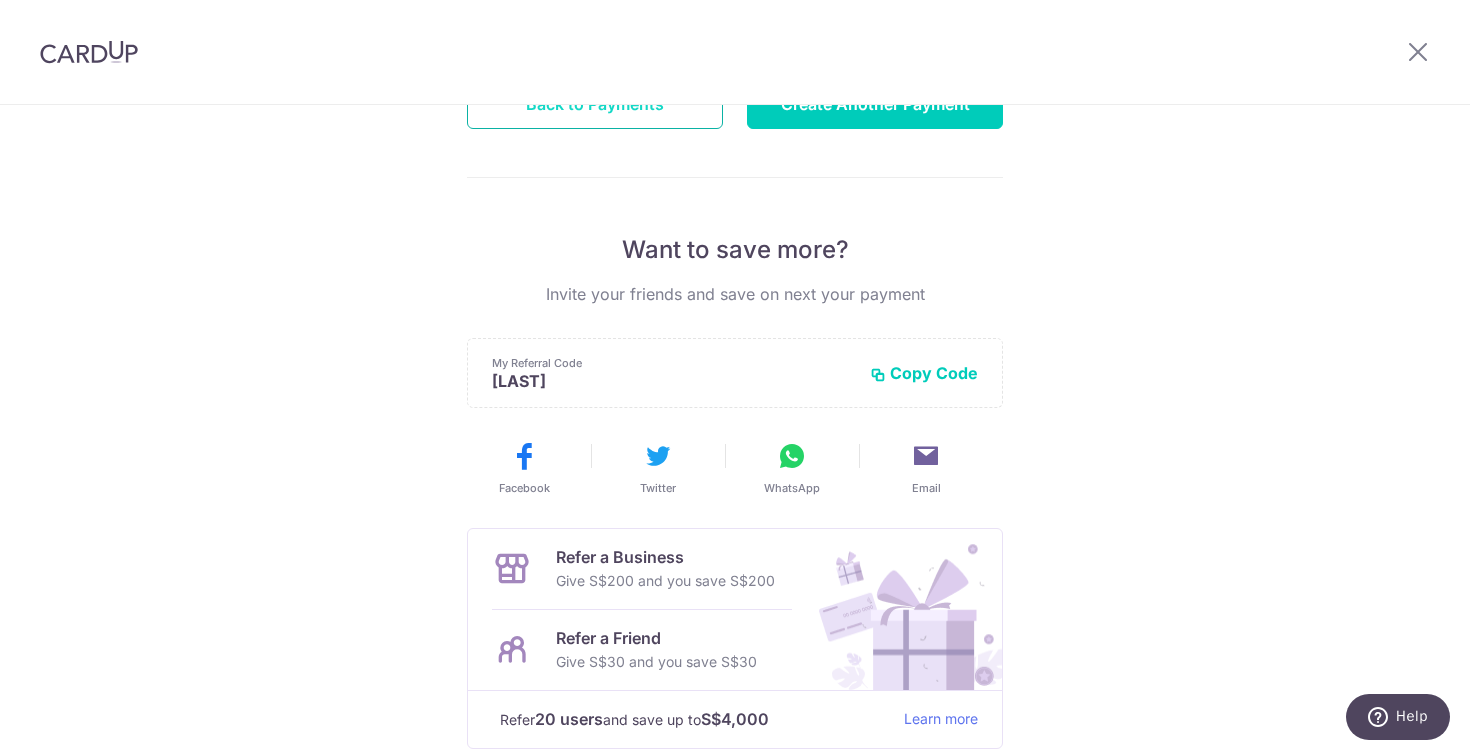 click on "Back to Payments" at bounding box center (595, 104) 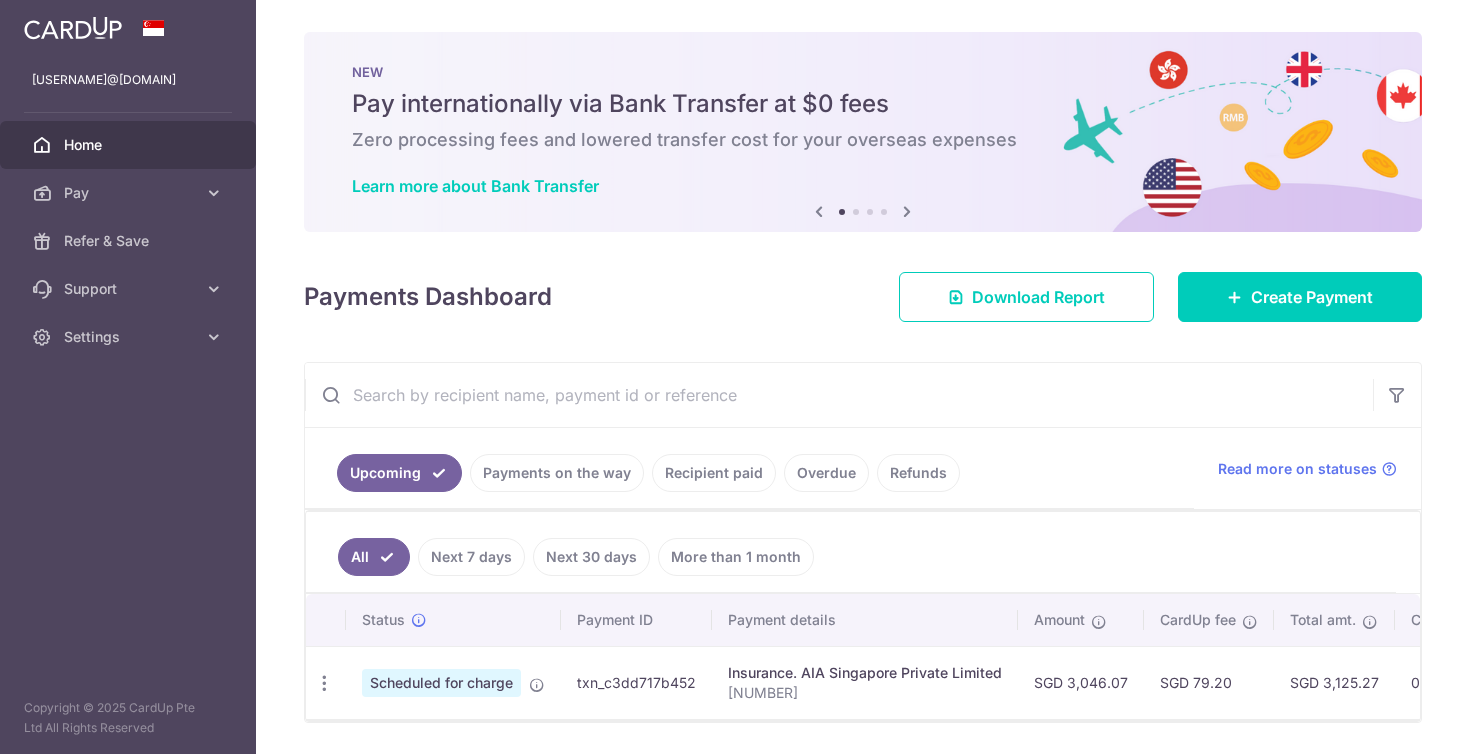 scroll, scrollTop: 0, scrollLeft: 0, axis: both 